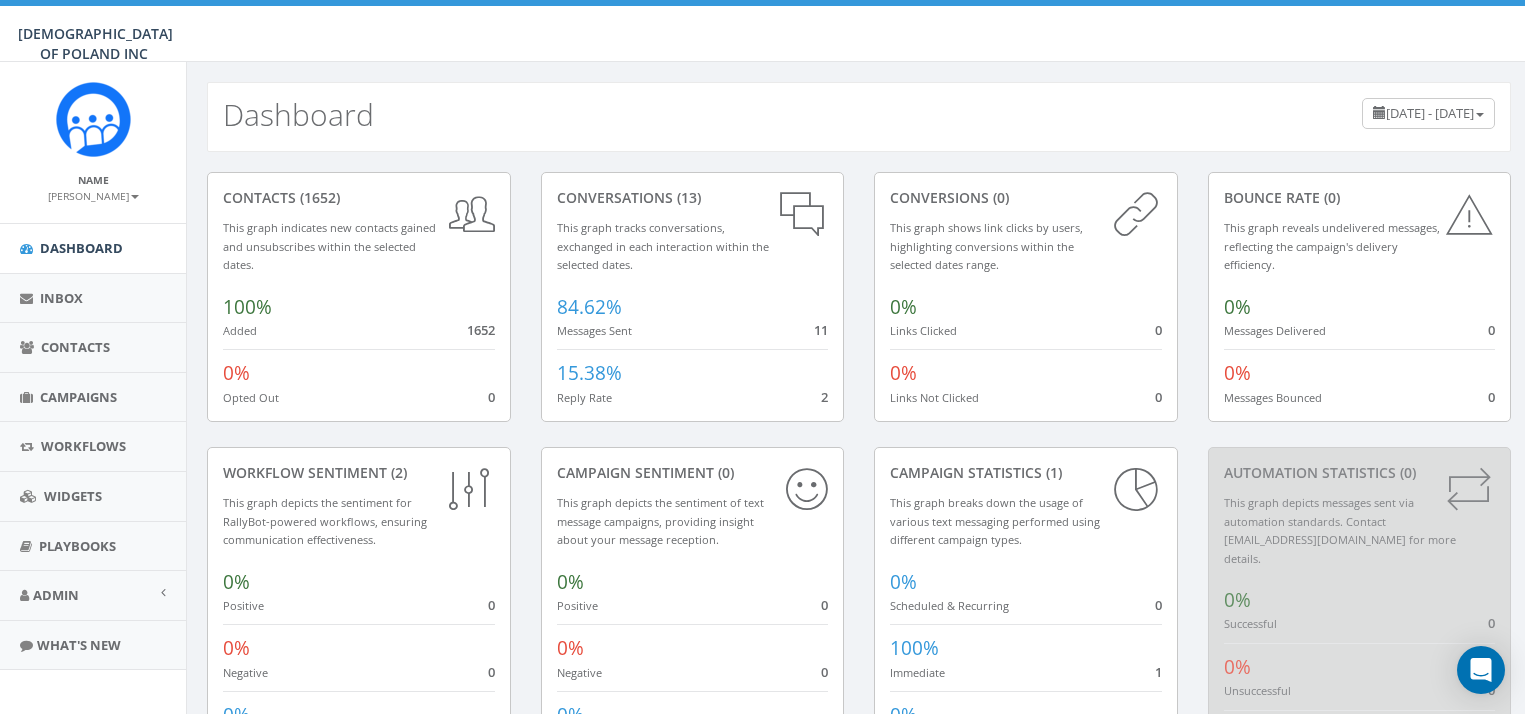 scroll, scrollTop: 0, scrollLeft: 0, axis: both 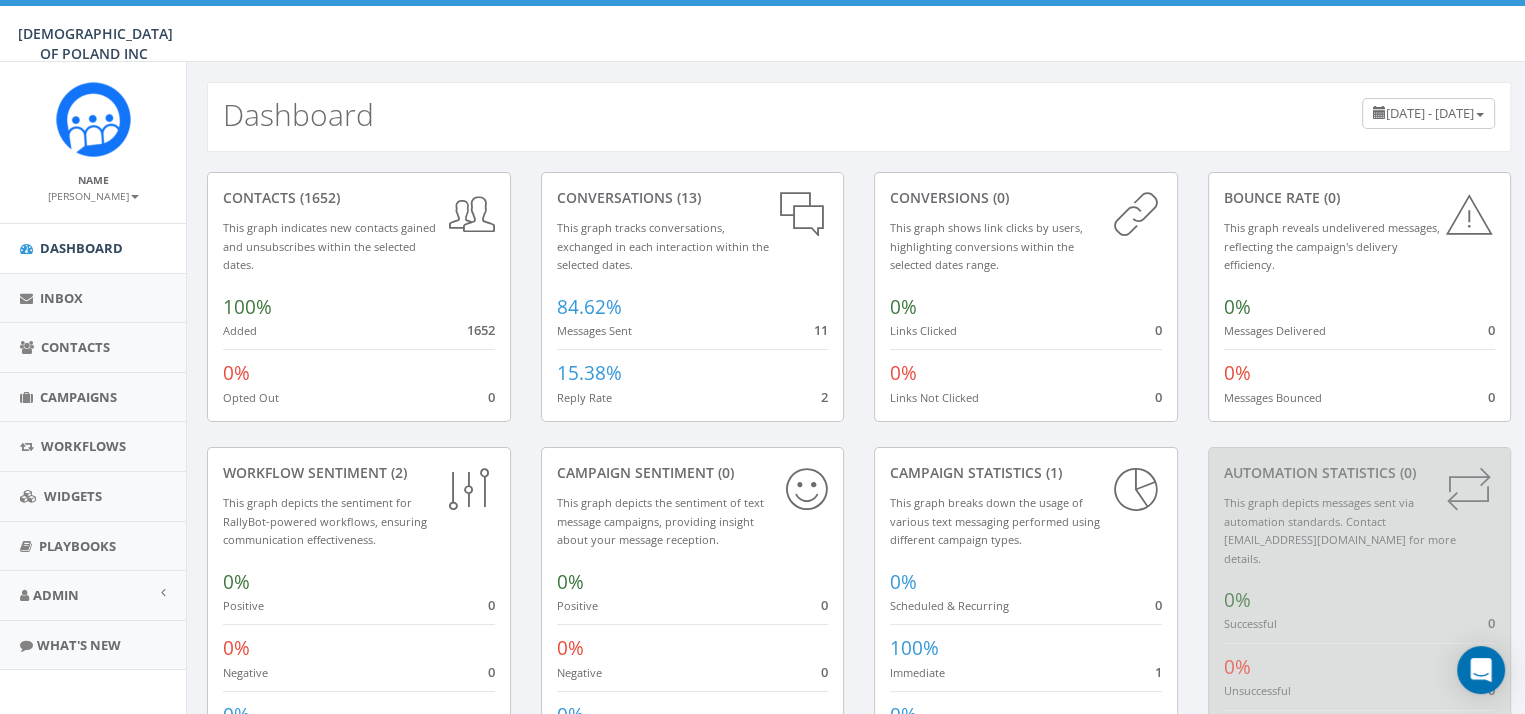click on "CHABAD OF POLAND INC CHABAD OF [GEOGRAPHIC_DATA] INC Profile Sign Out   0.00 % of Available Amount Used You have used 0.00 % of your available amount." at bounding box center [762, 31] 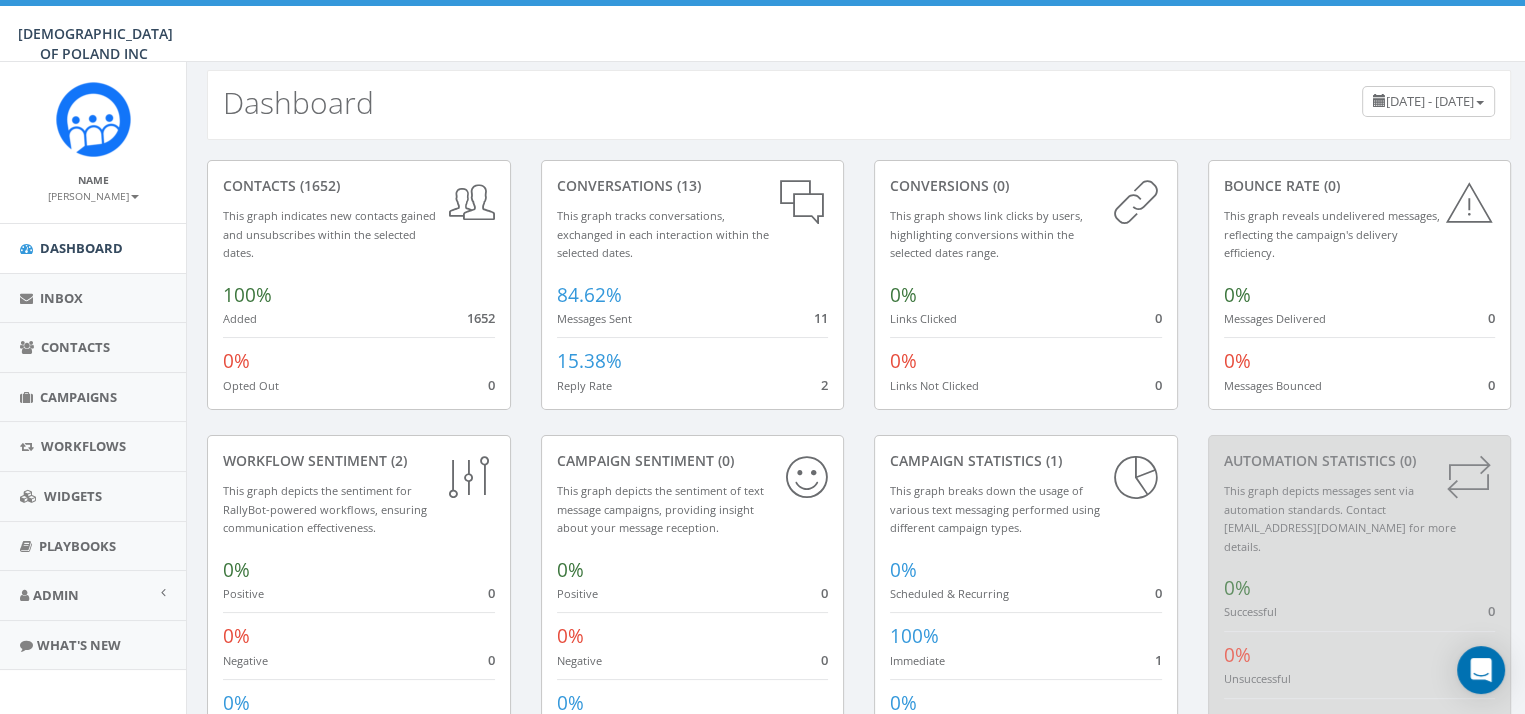 scroll, scrollTop: 0, scrollLeft: 0, axis: both 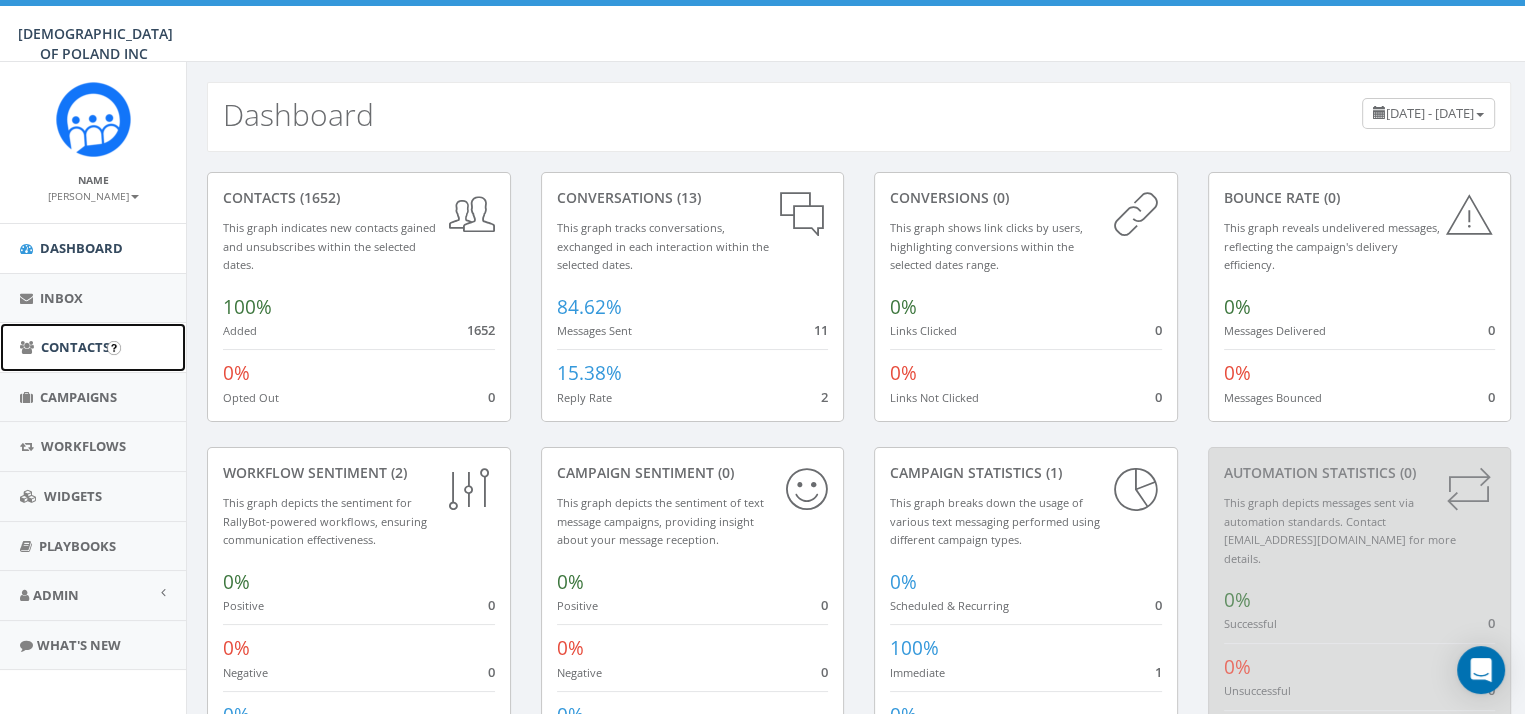 click on "Contacts" at bounding box center (75, 347) 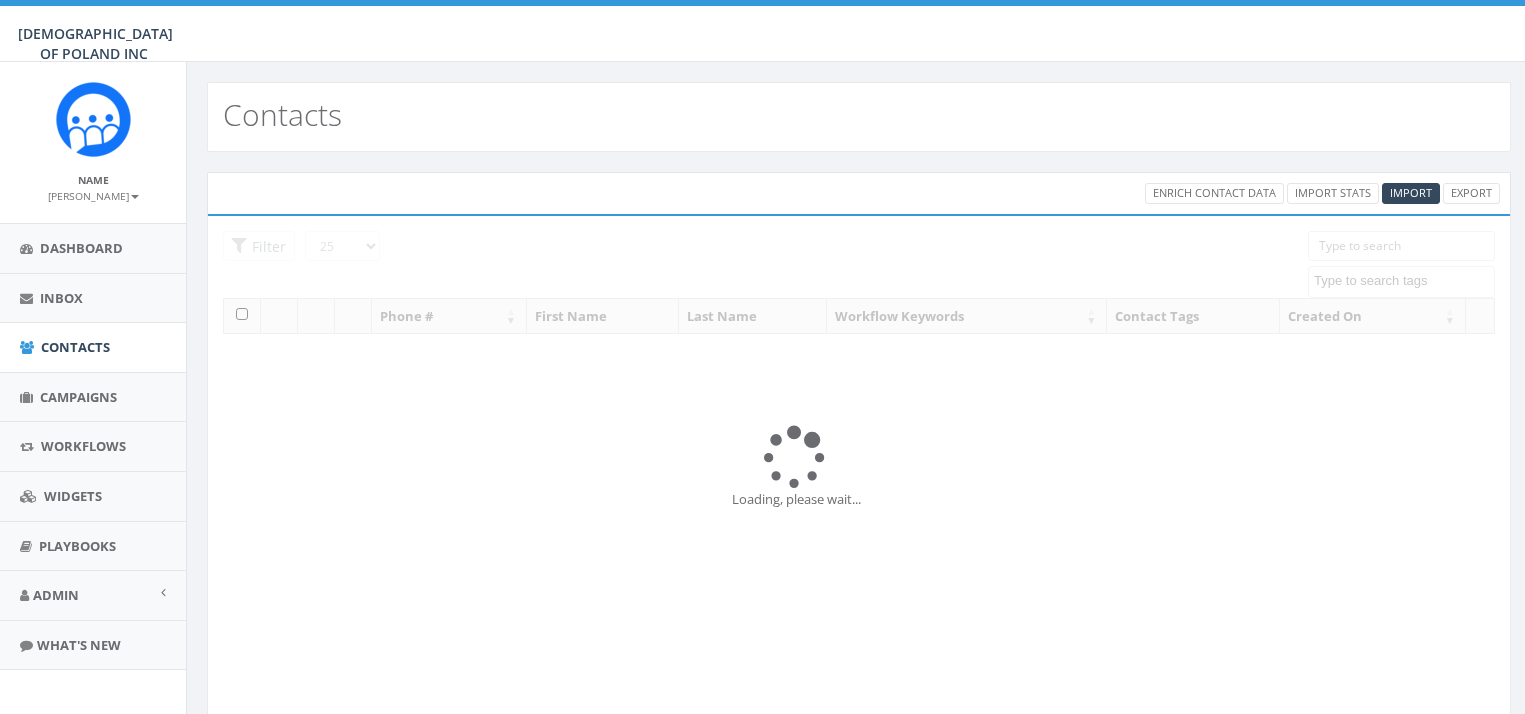 select 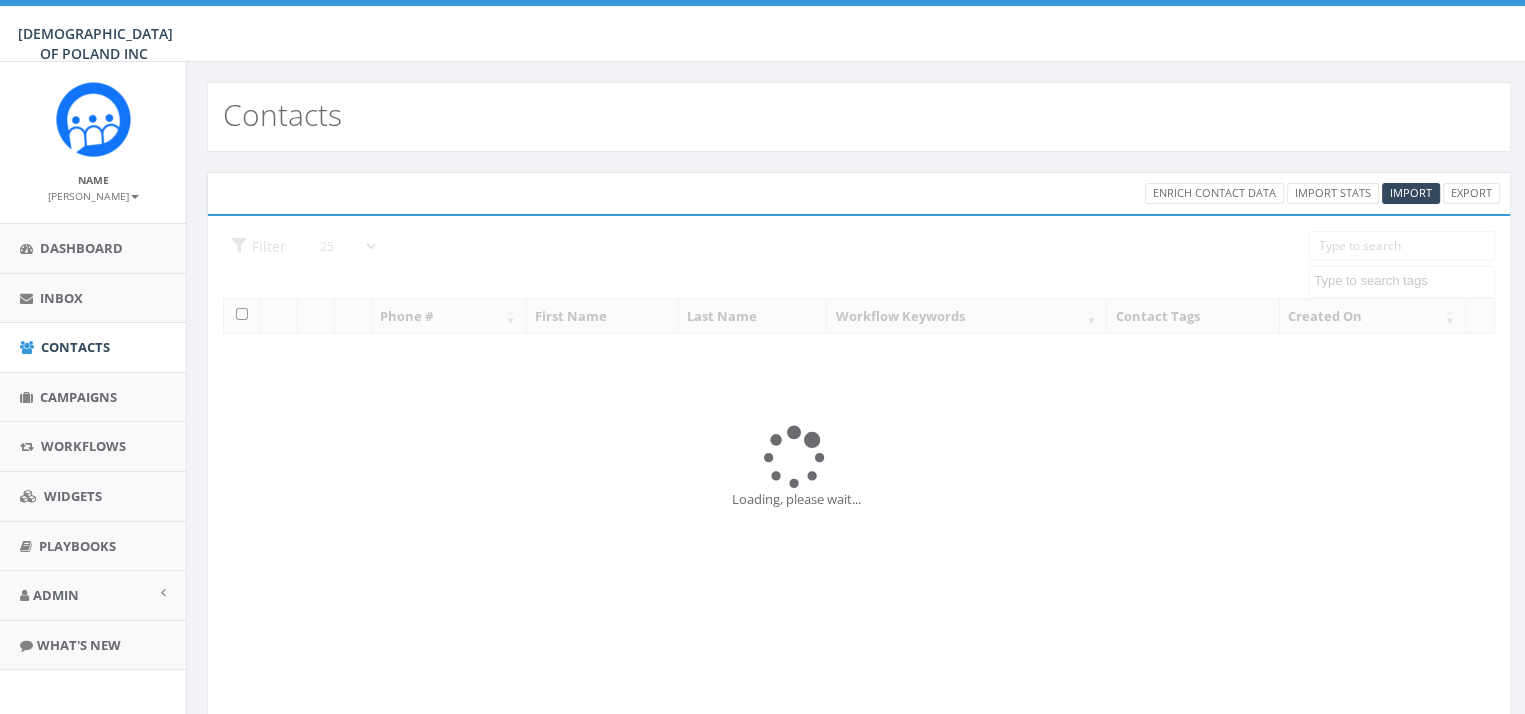 scroll, scrollTop: 0, scrollLeft: 0, axis: both 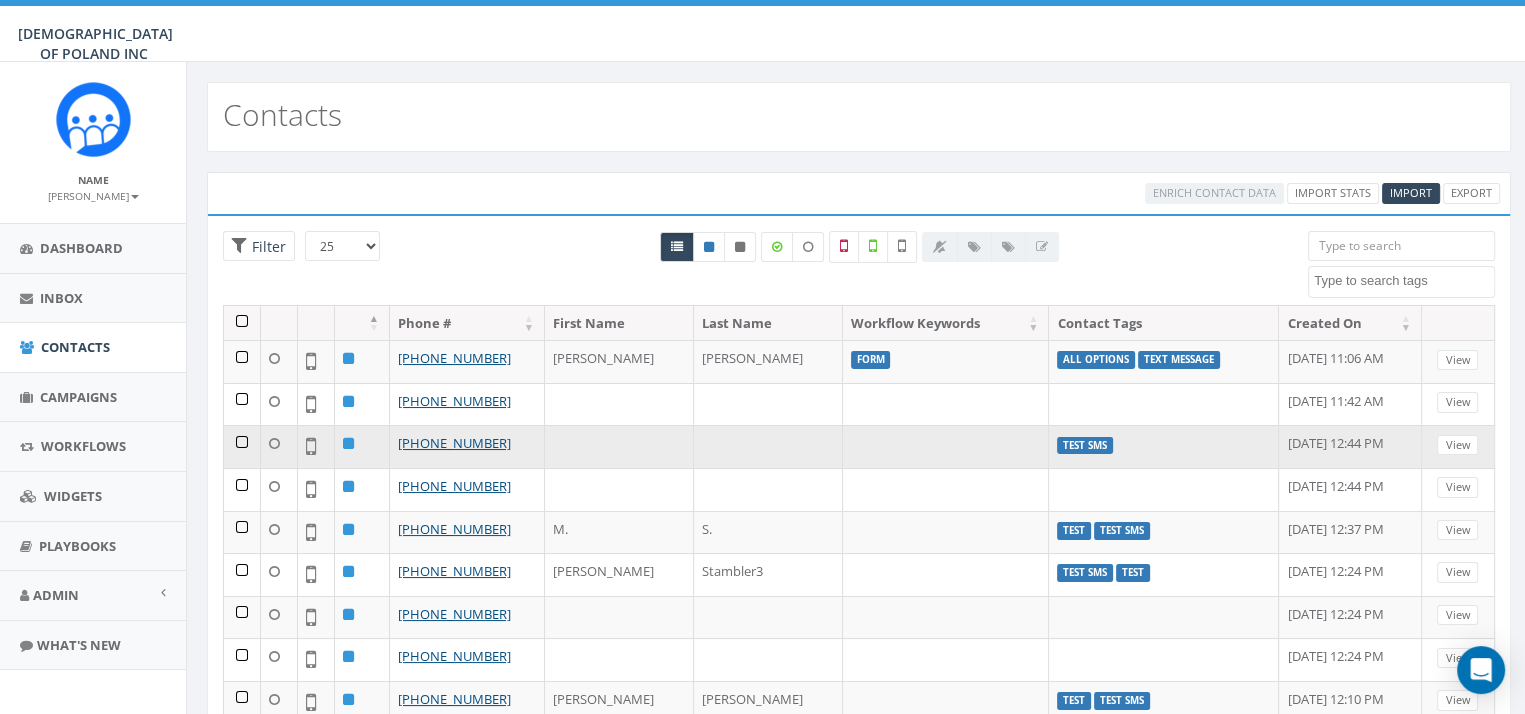 click on "Test SMS" at bounding box center [1085, 446] 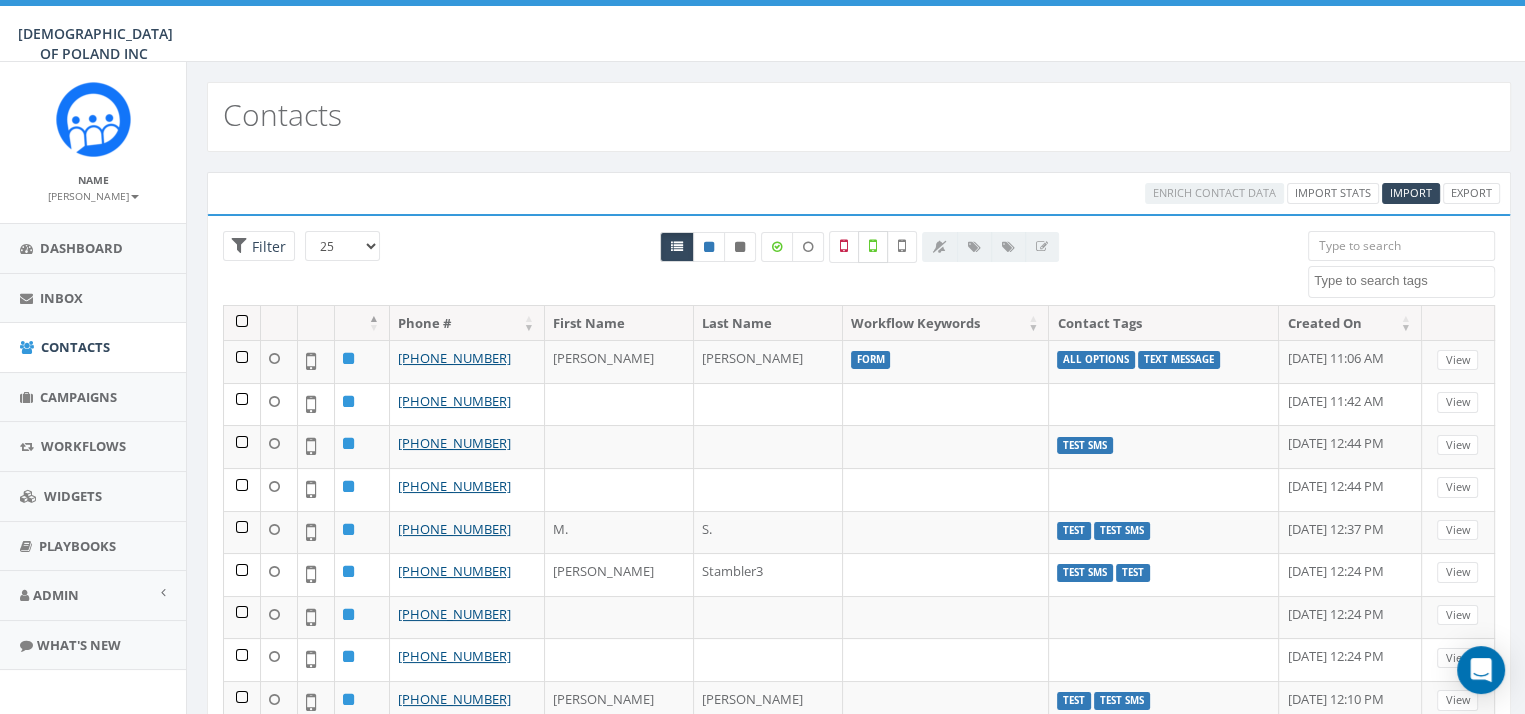 click at bounding box center [873, 246] 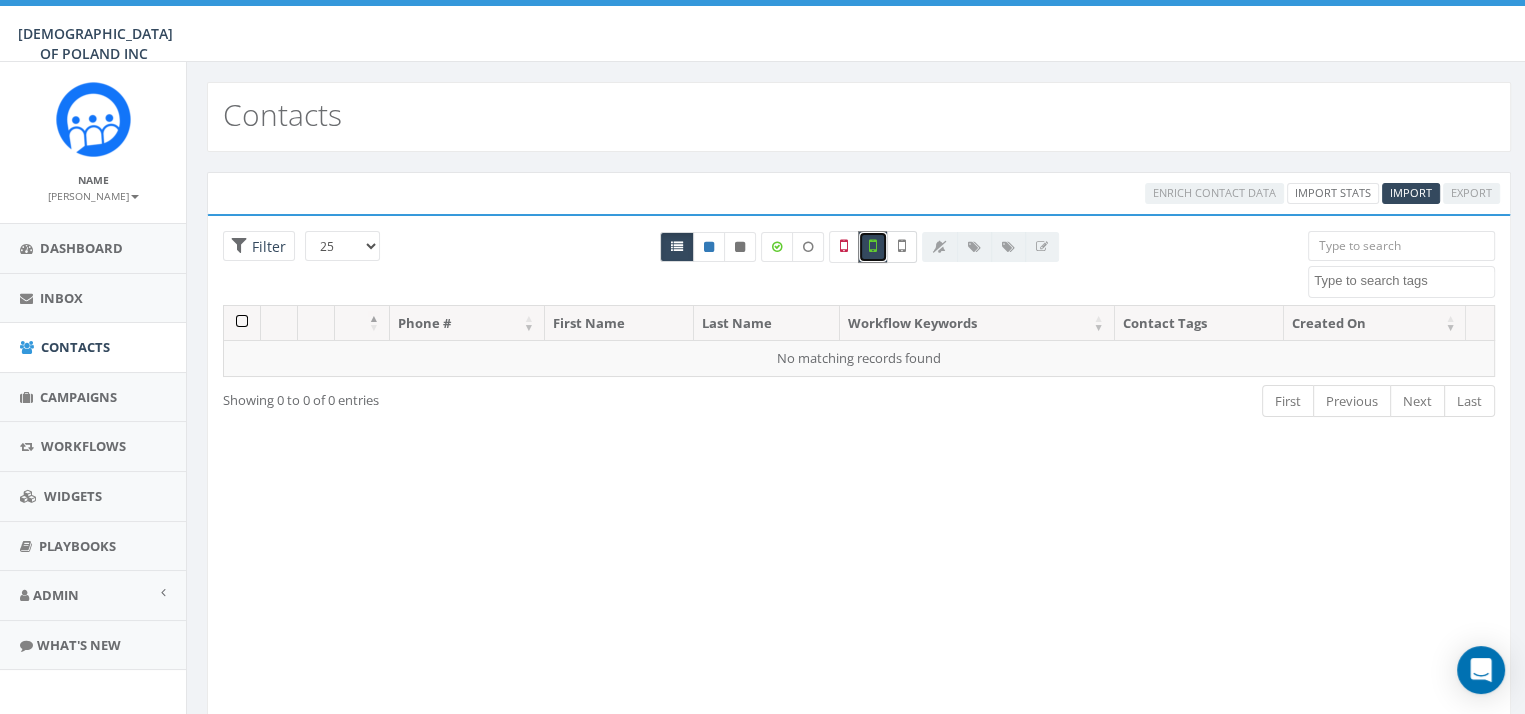click at bounding box center (902, 247) 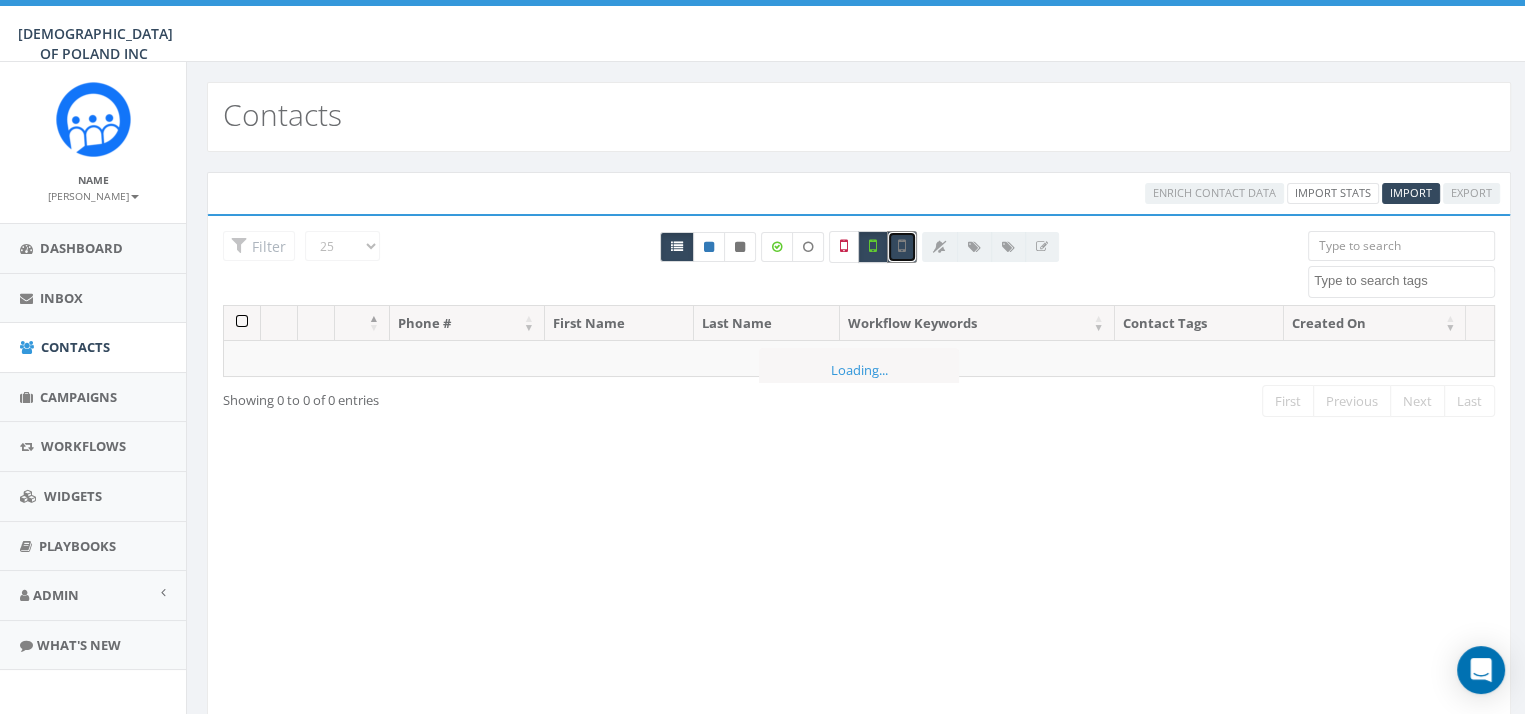 checkbox on "true" 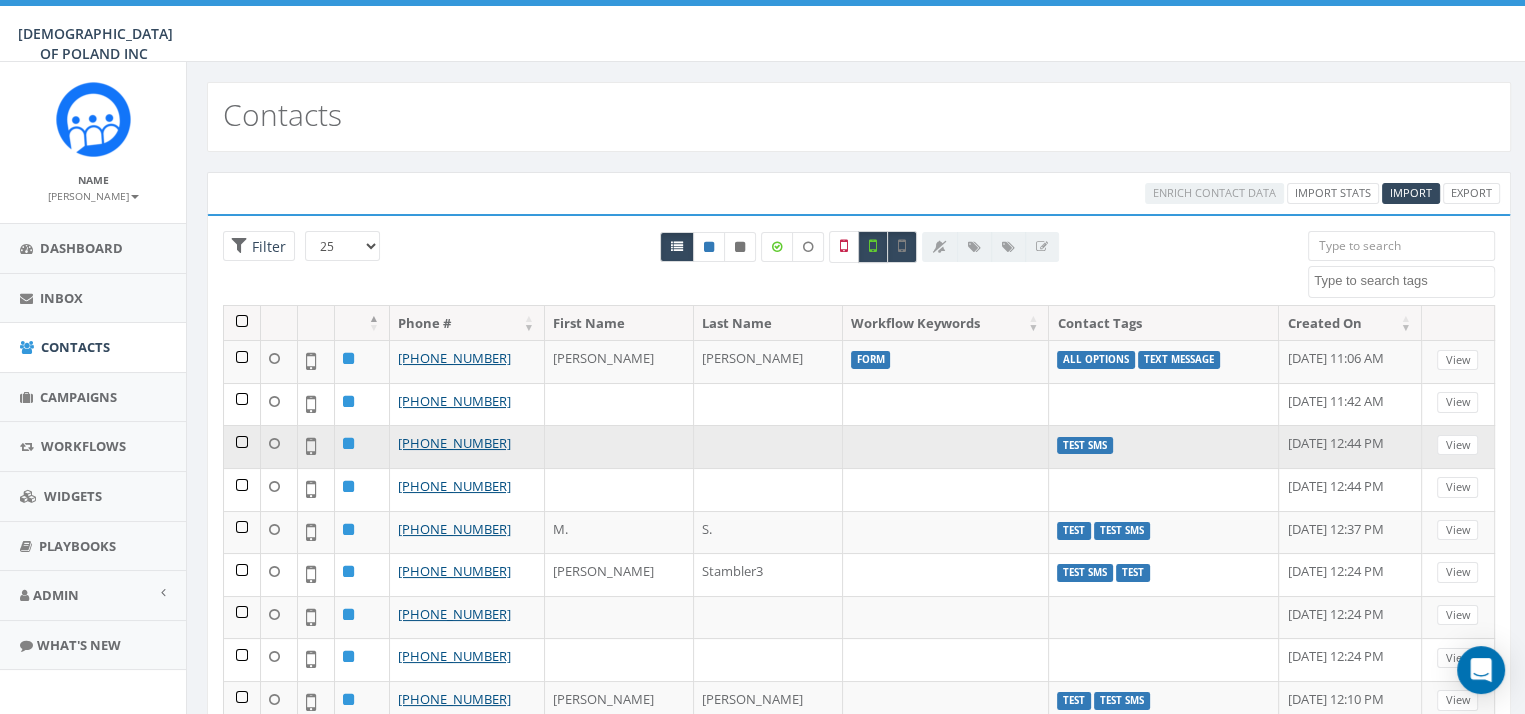 click on "Test SMS" at bounding box center [1085, 446] 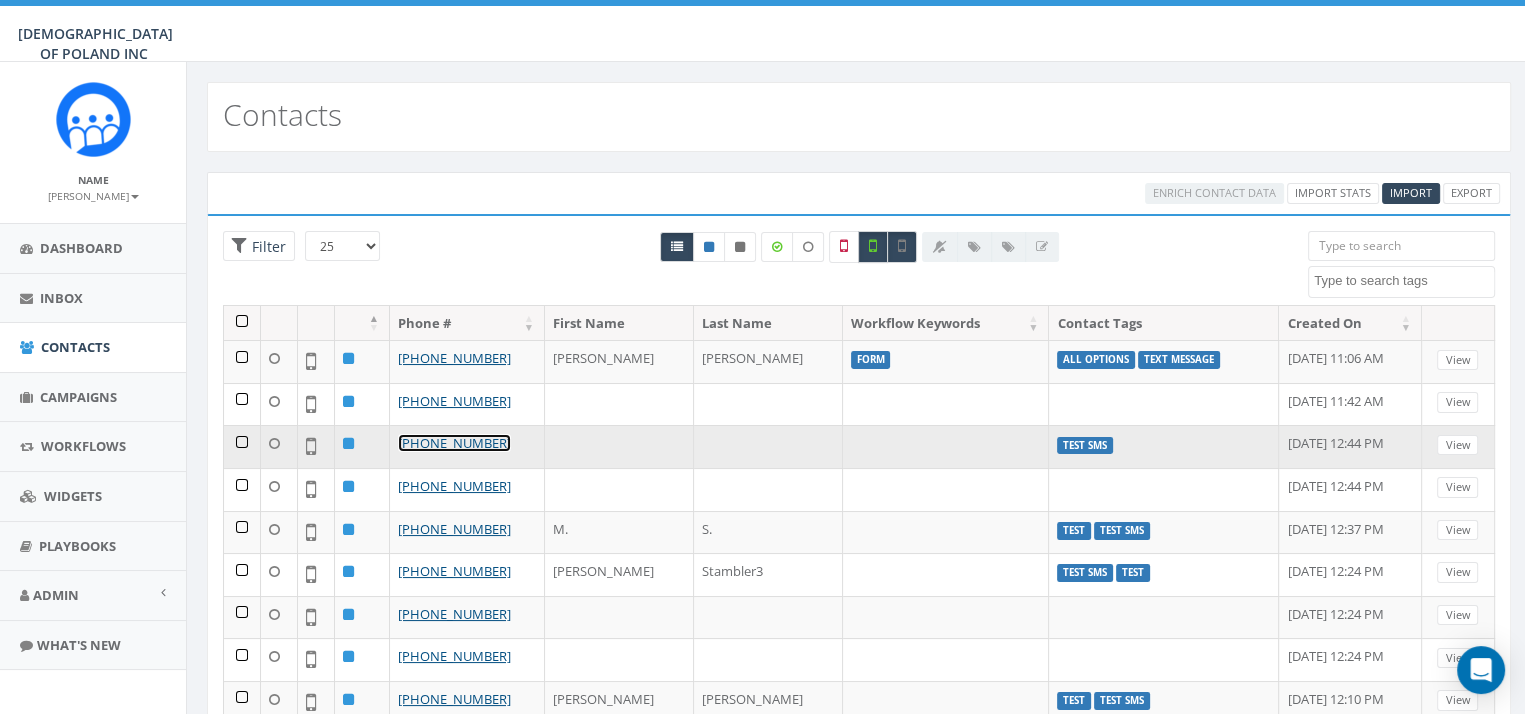 click on "+1 973-944-0636" at bounding box center [454, 443] 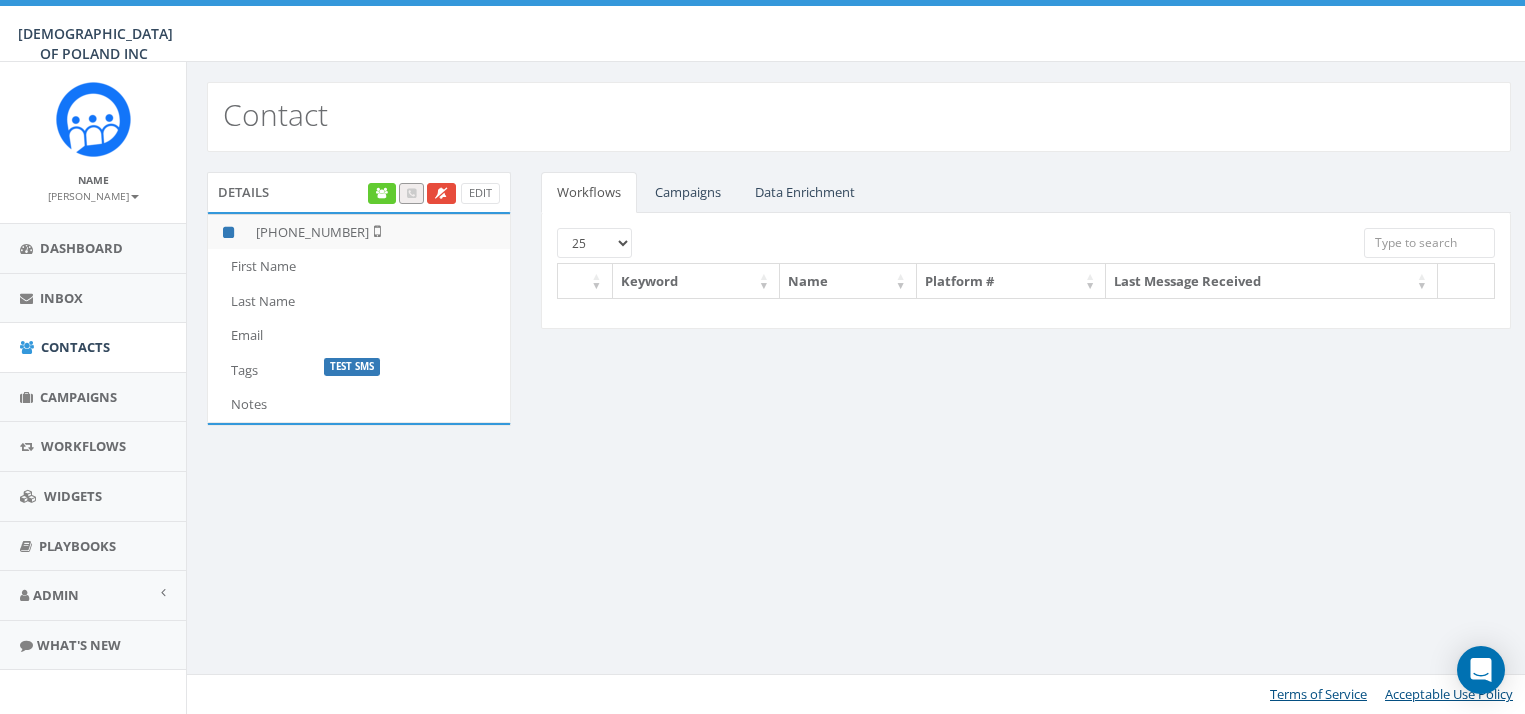 scroll, scrollTop: 0, scrollLeft: 0, axis: both 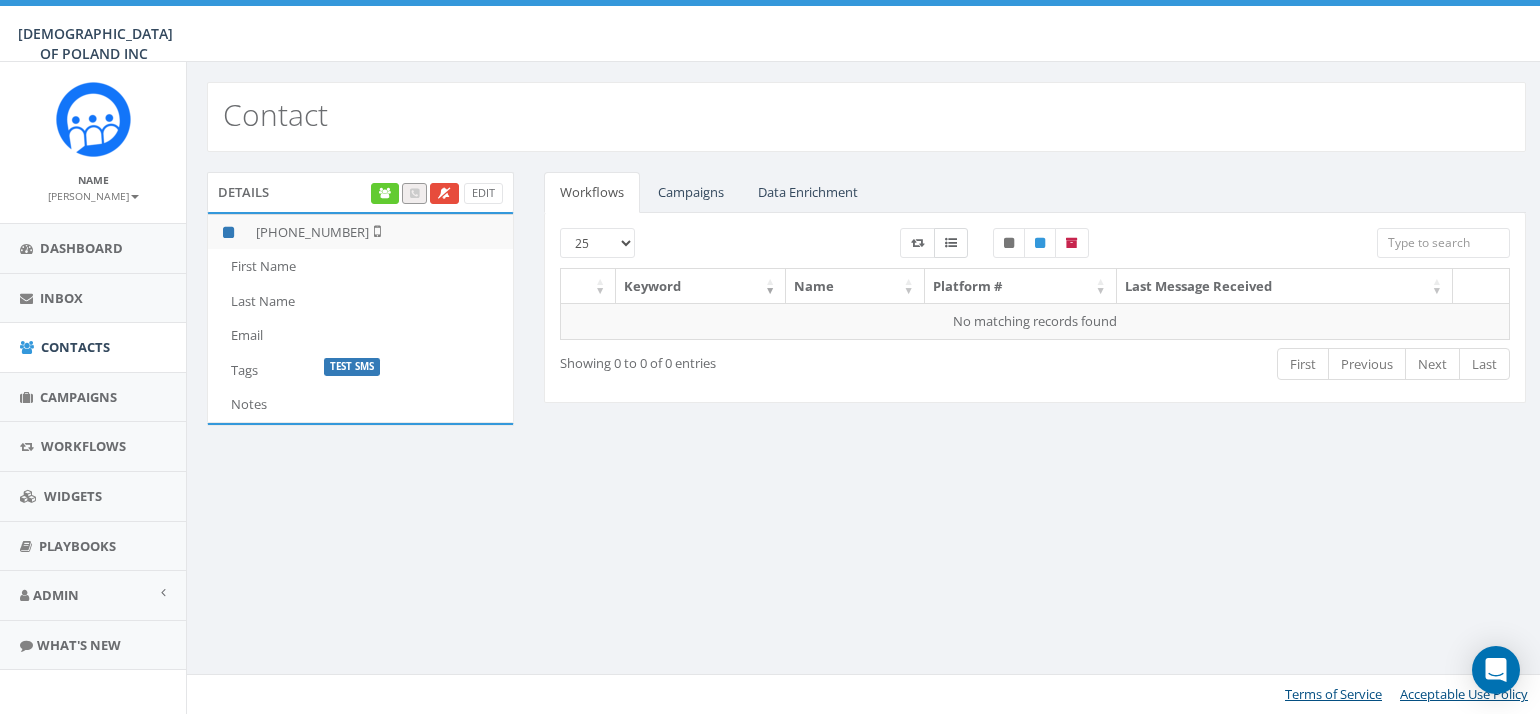 click at bounding box center [951, 243] 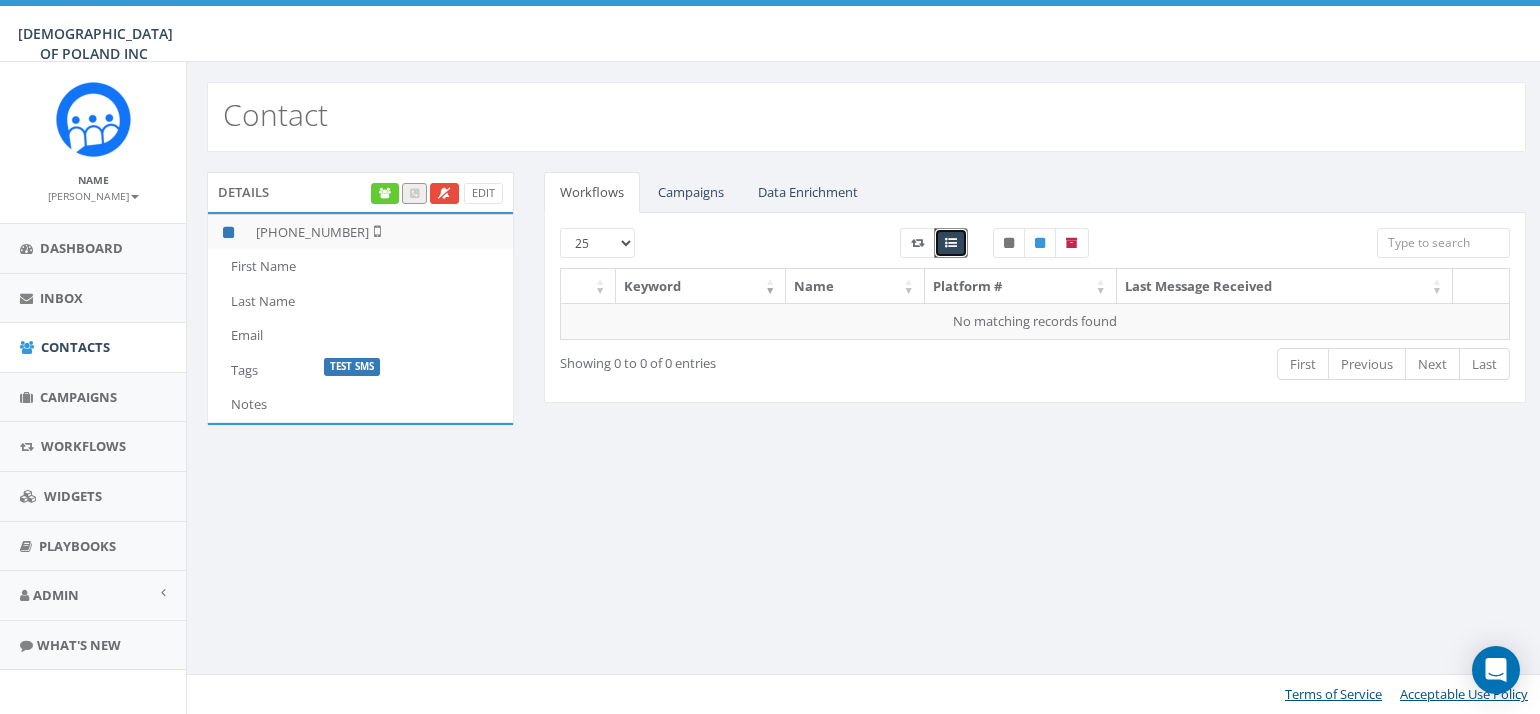 click at bounding box center [951, 243] 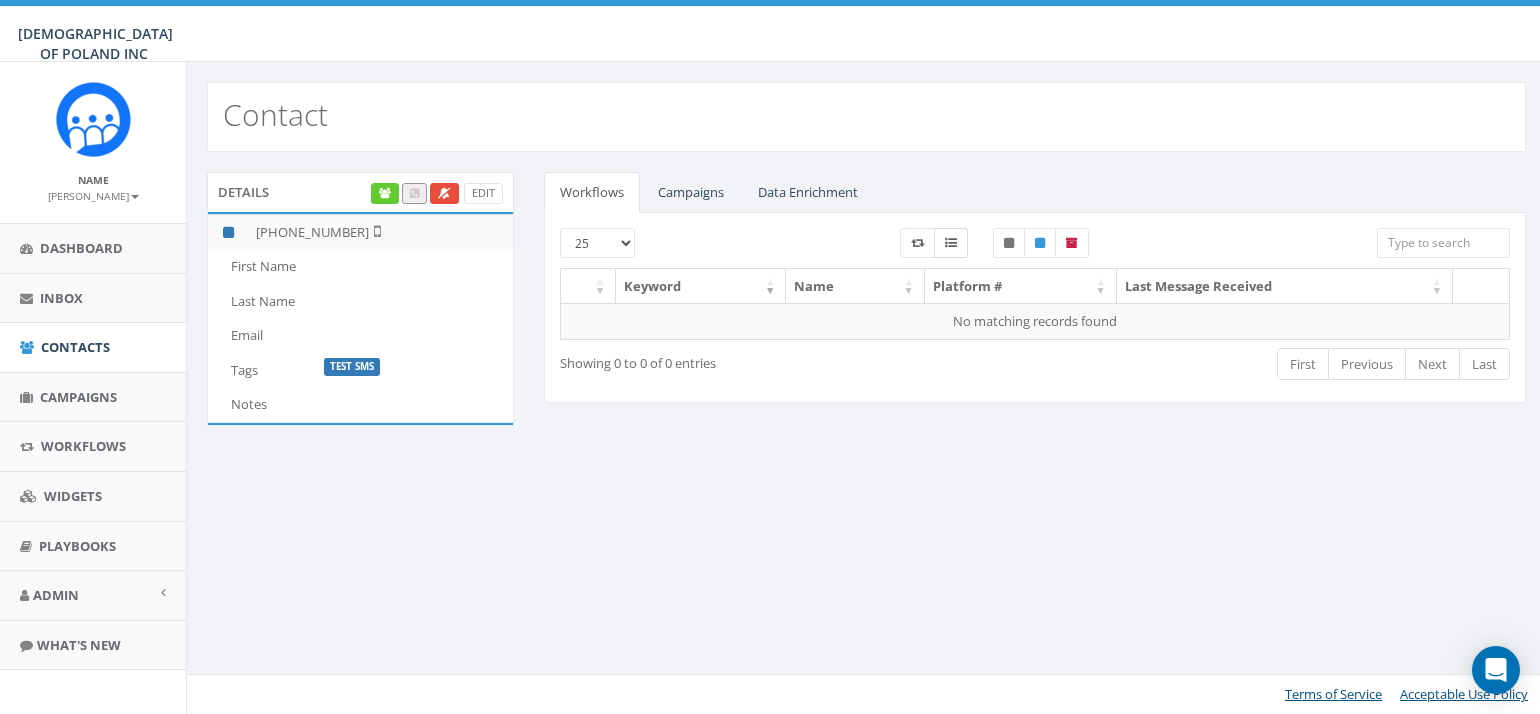 click at bounding box center [951, 243] 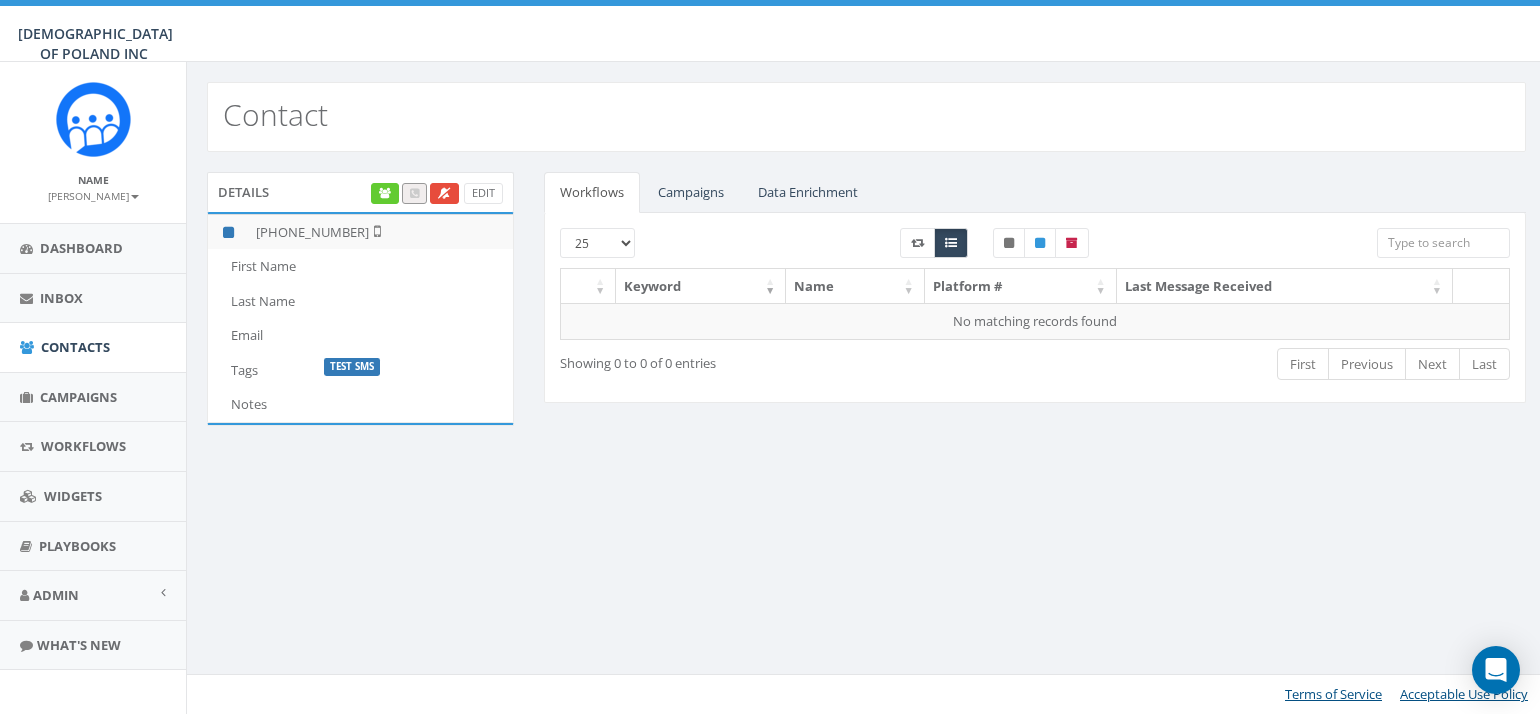 click on "Contact Details Edit   +1 973-944-0636  First Name Last Name Email Tags Test SMS Notes Workflows Campaigns Data Enrichment 25 50 100 Keyword Name Platform # Last Message Received No matching records found Showing 0 to 0 of 0 entries  First Previous Next Last 25 50 100 TYPE STATUS     Campaign Name Imported Data Last Message Sent Last Message Received Test {{email}} {{last_name}} {{first_name}} View Loading... Showing 1 to 1 (1 total)  First Previous 1 Next Last Field Data No matching records found Terms of Service   Acceptable Use Policy" at bounding box center (866, 388) 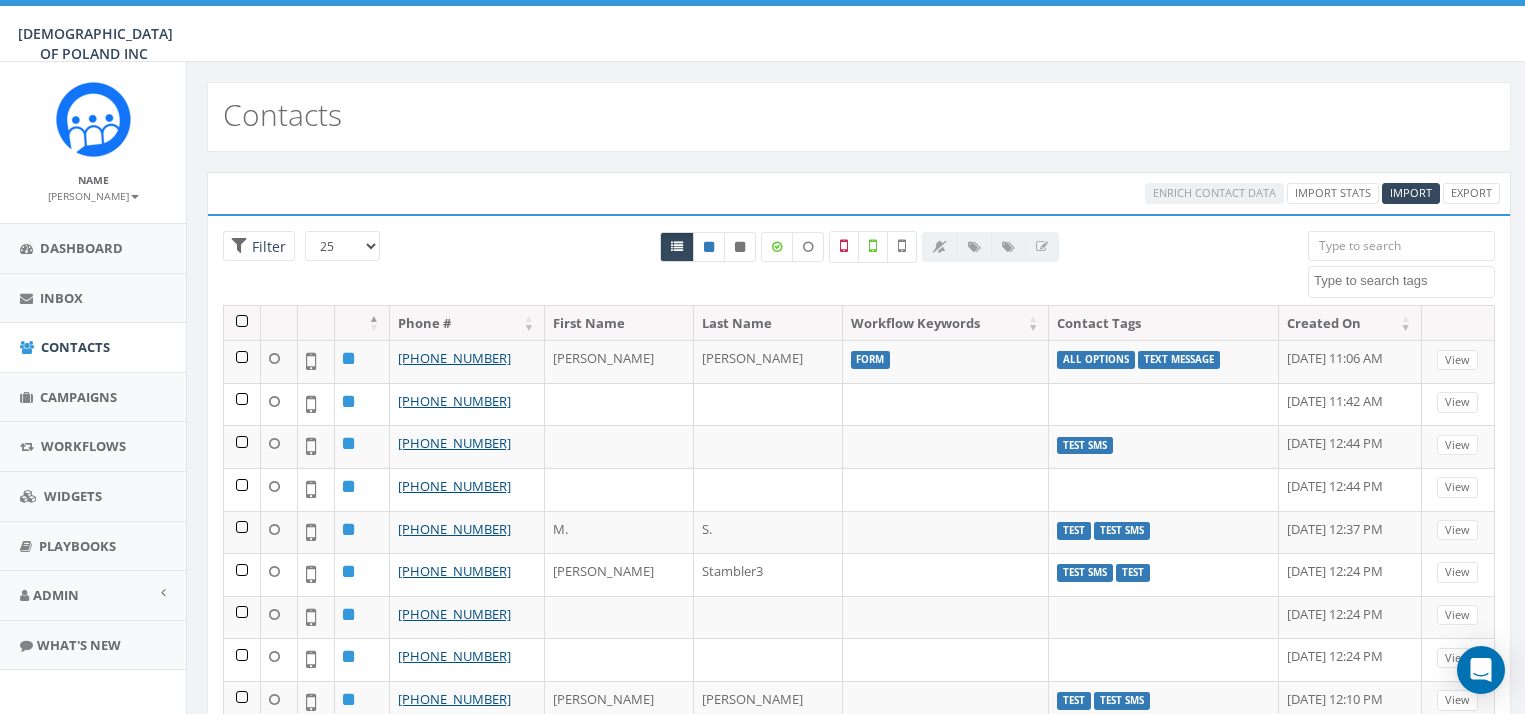 select 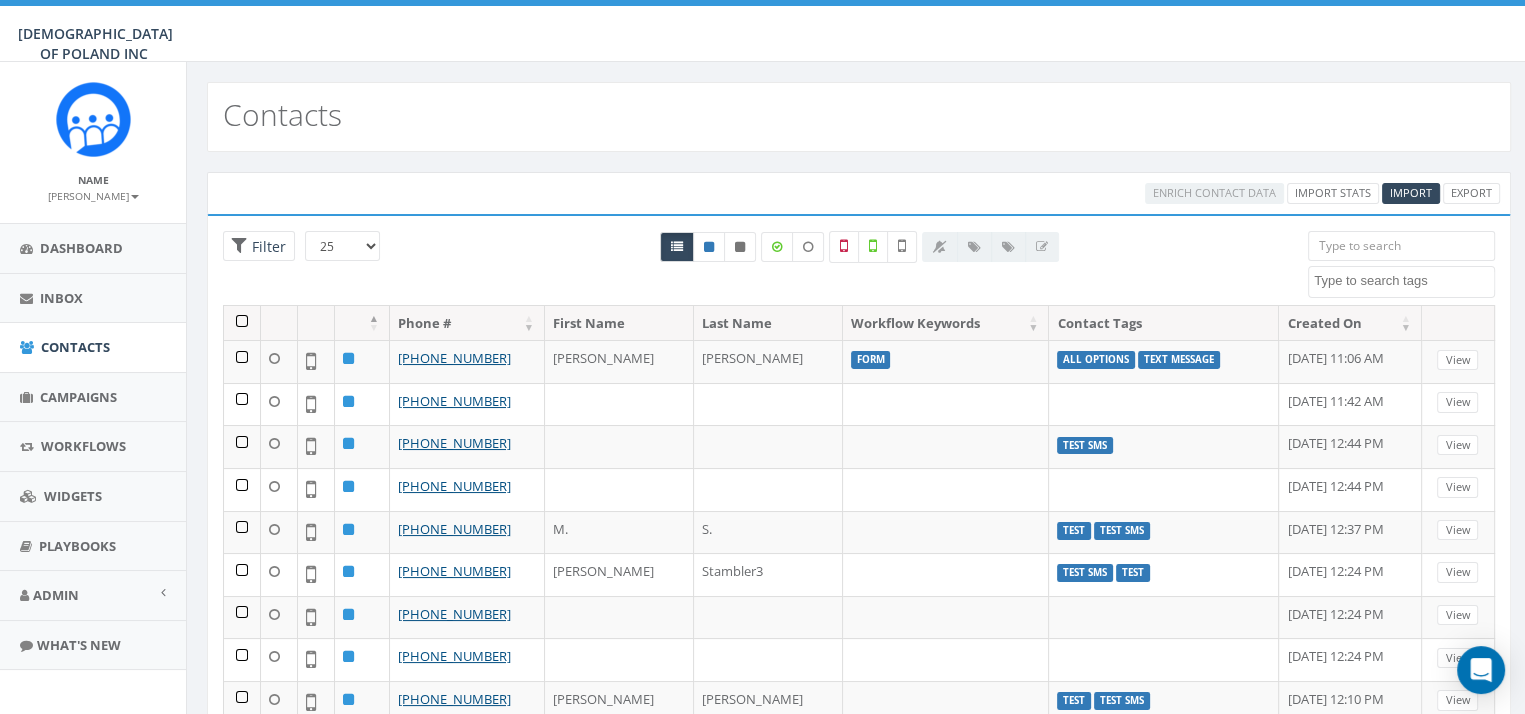 scroll, scrollTop: 0, scrollLeft: 0, axis: both 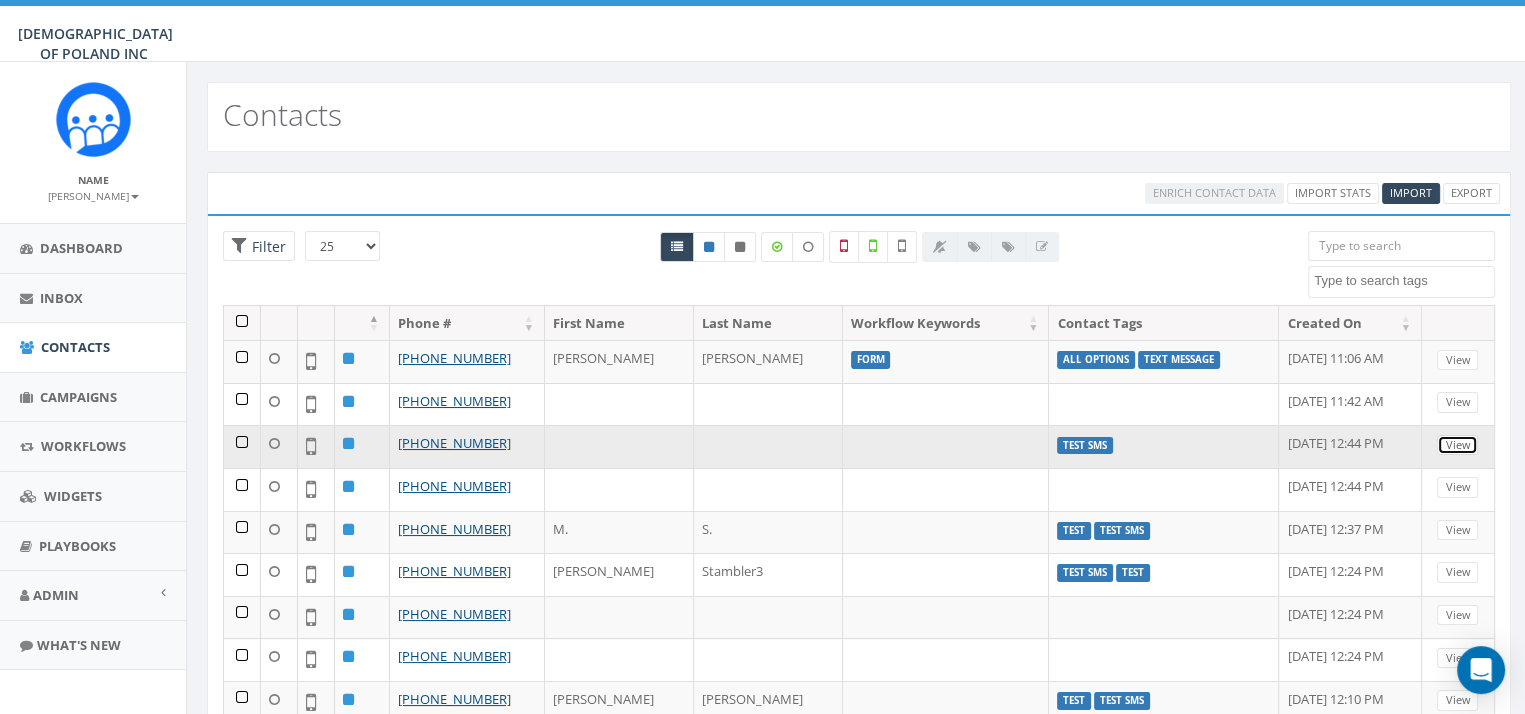 click on "View" at bounding box center (1457, 445) 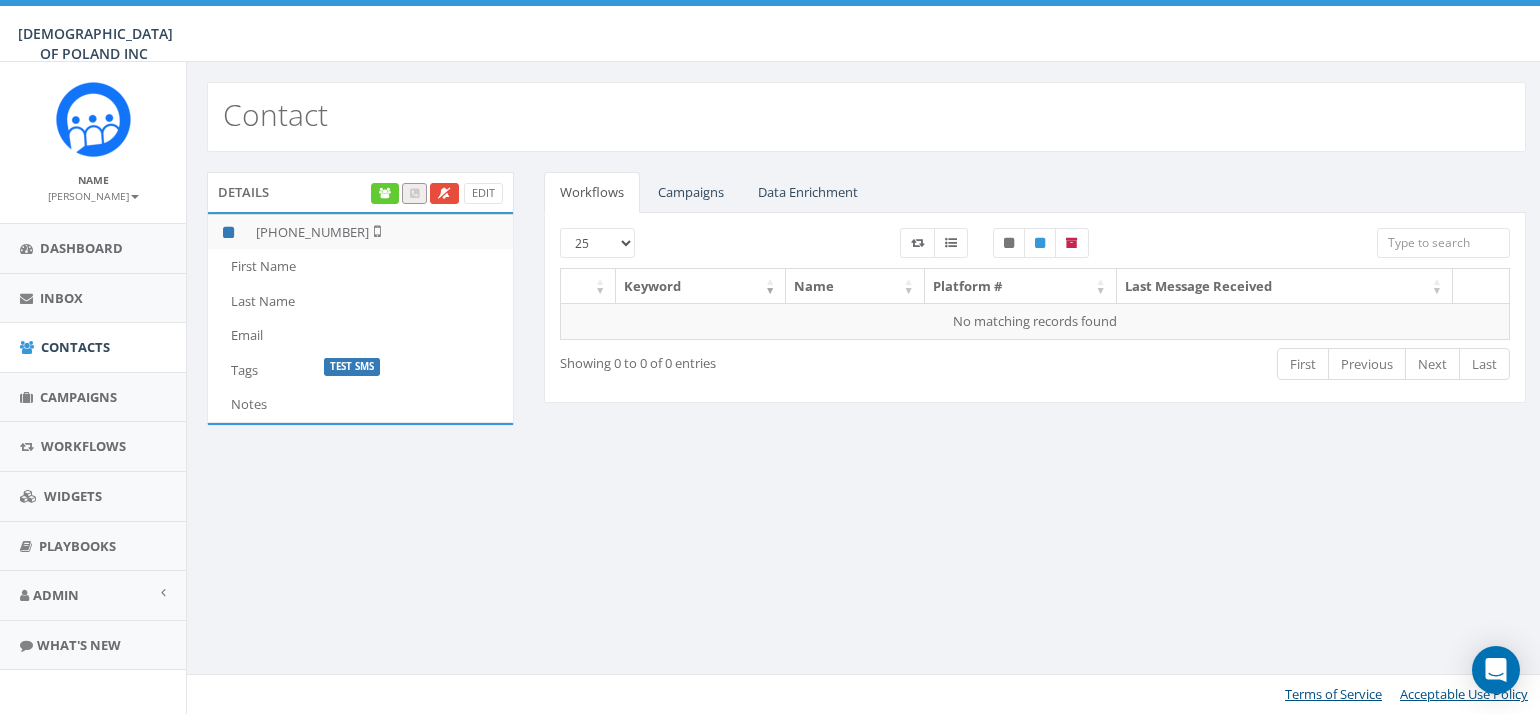 scroll, scrollTop: 0, scrollLeft: 0, axis: both 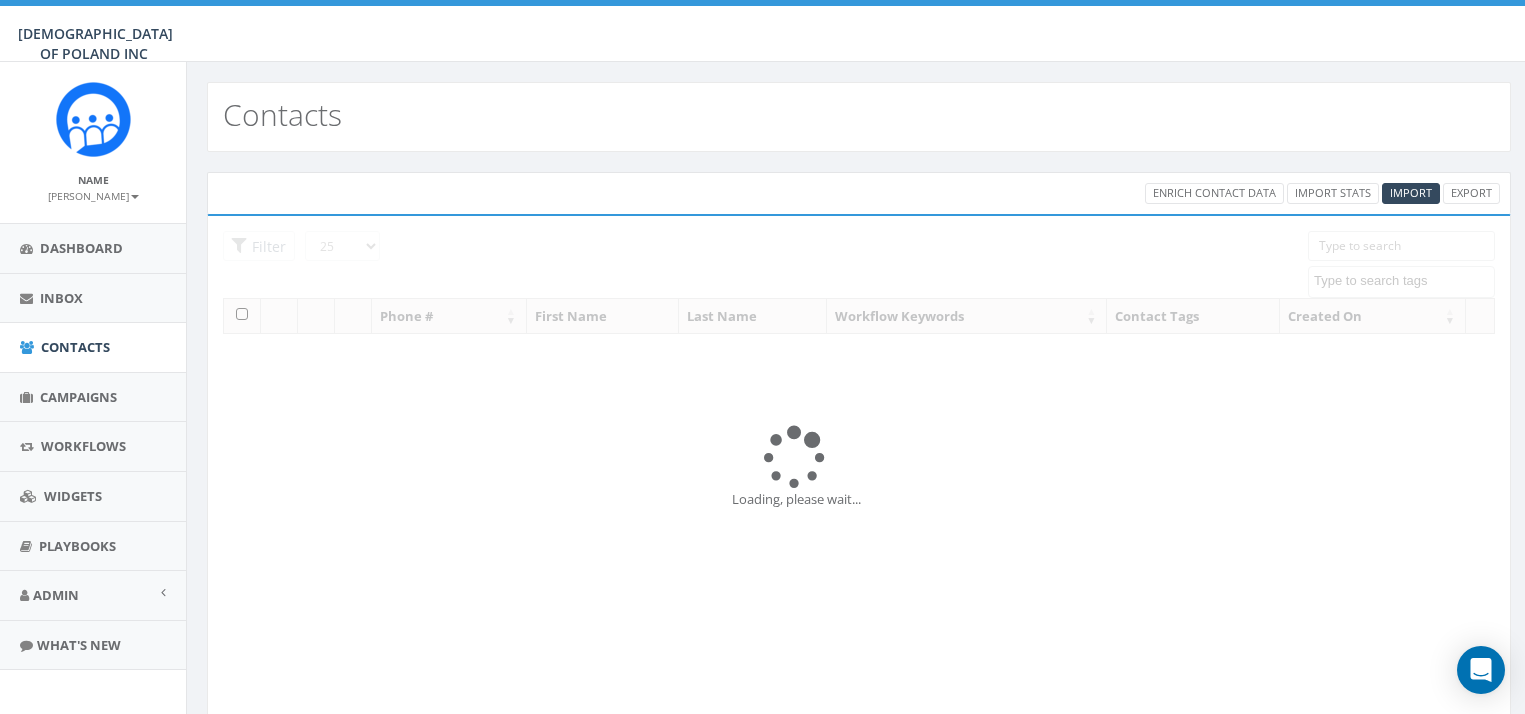 select 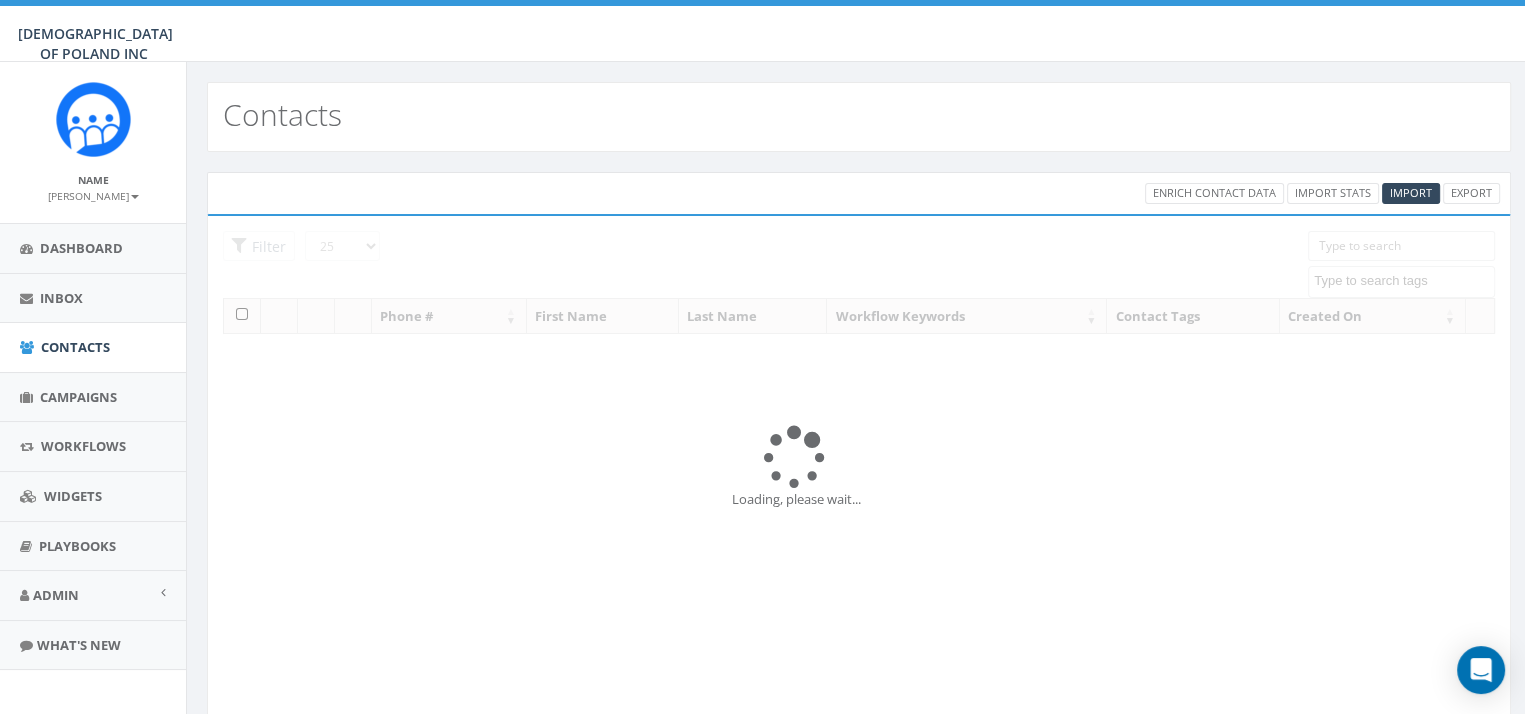 scroll, scrollTop: 0, scrollLeft: 0, axis: both 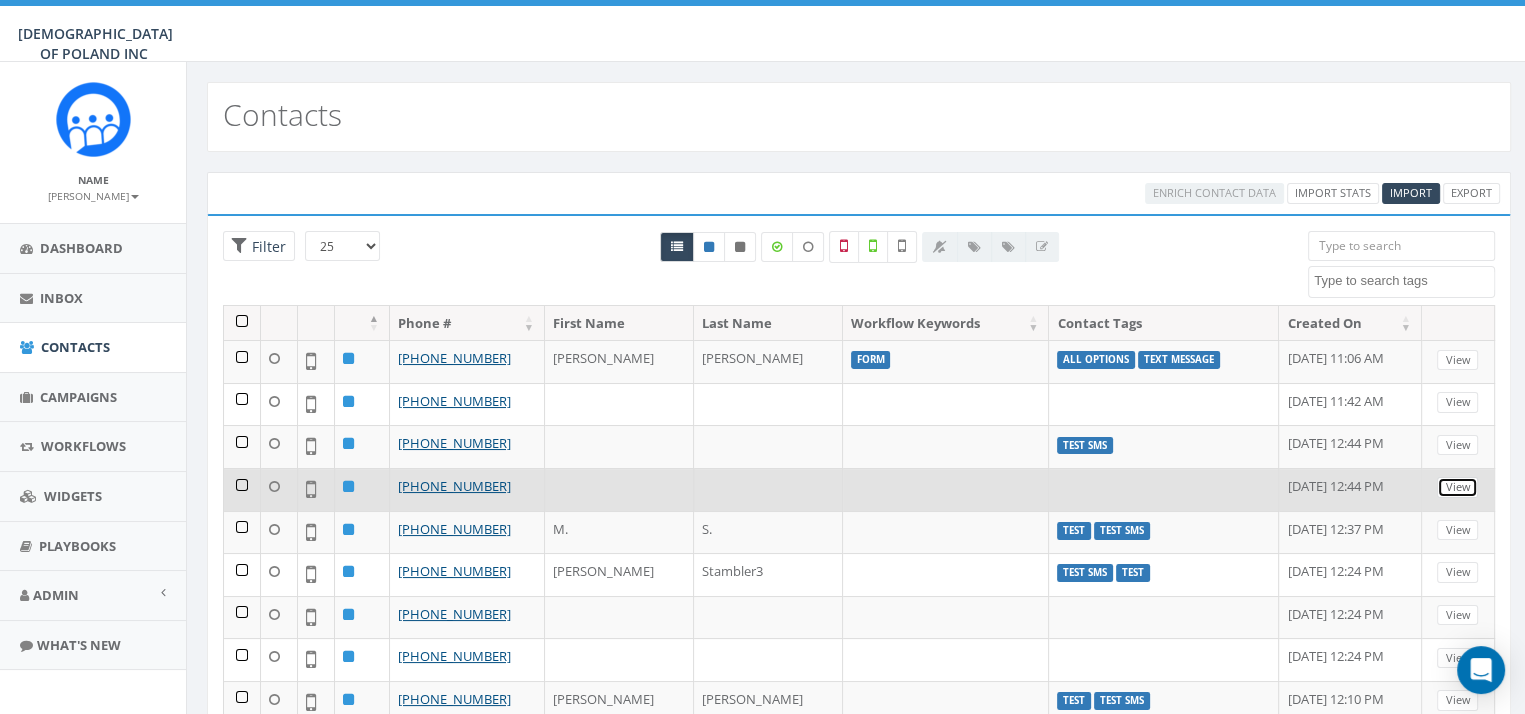 click on "View" at bounding box center (1457, 487) 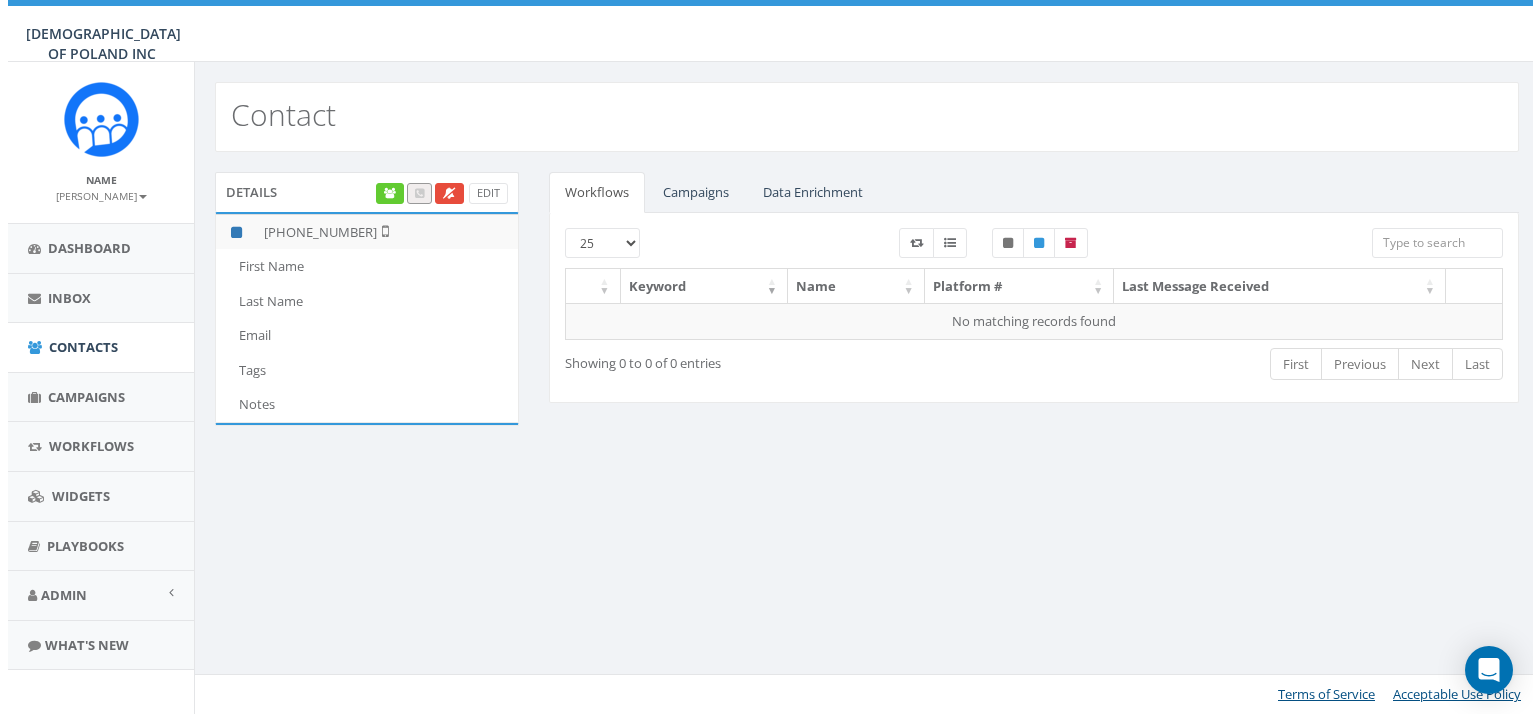 scroll, scrollTop: 0, scrollLeft: 0, axis: both 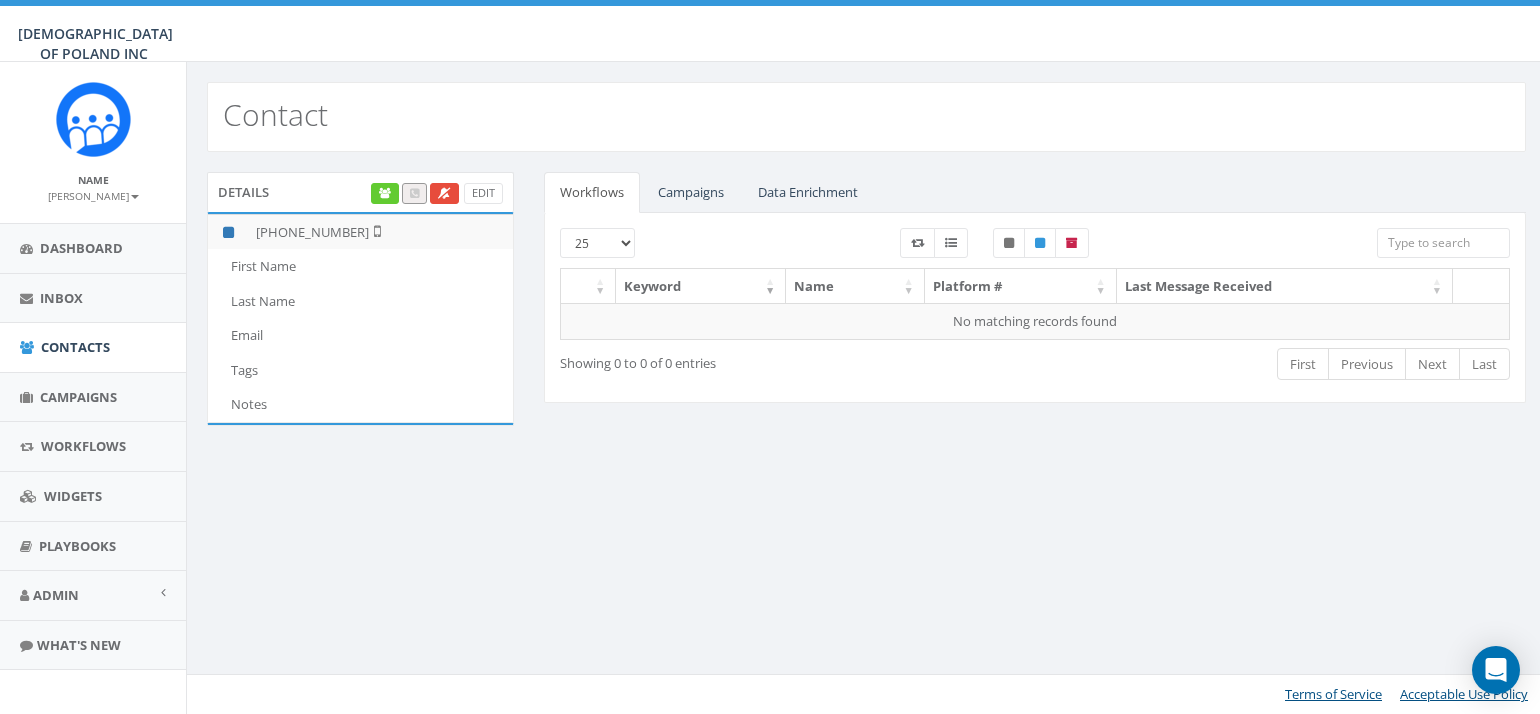 click at bounding box center (1481, 286) 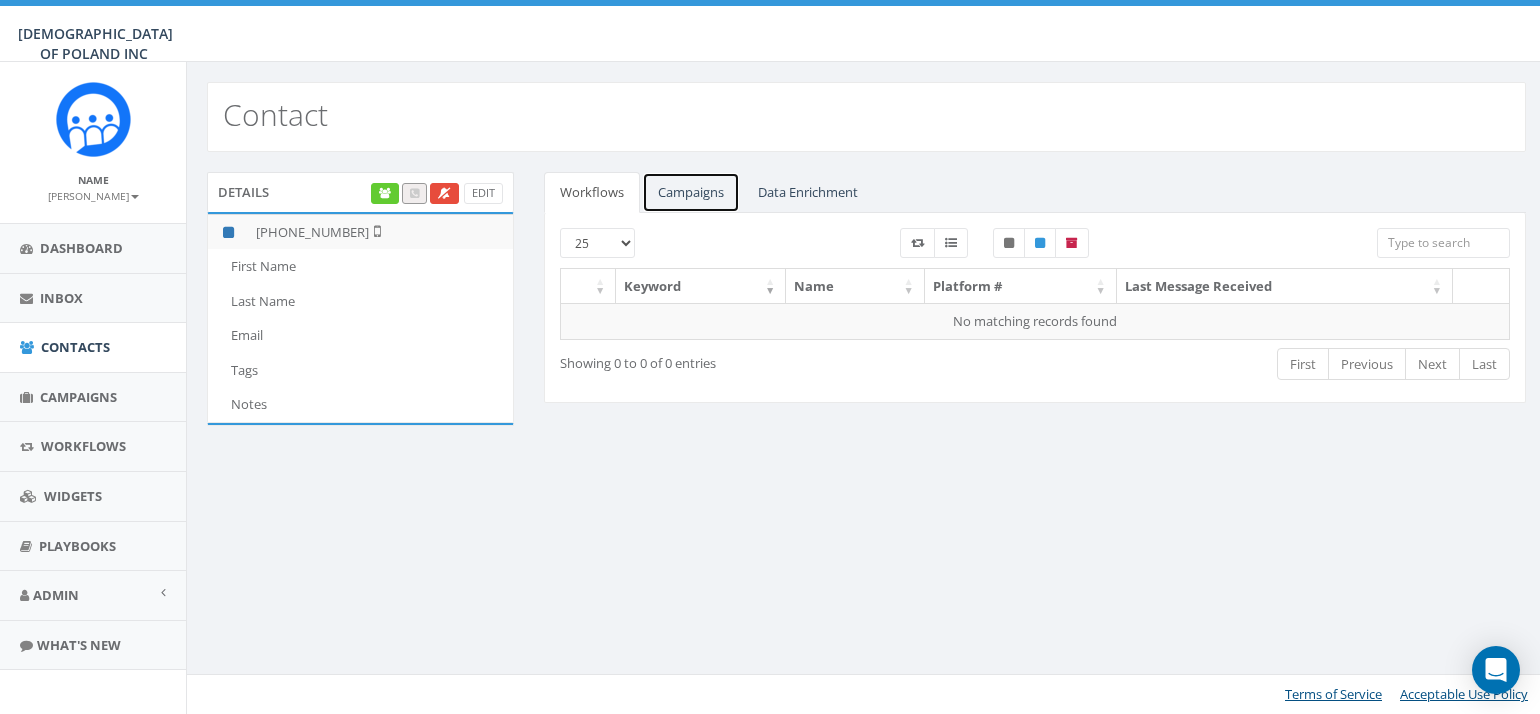 click on "Campaigns" at bounding box center (691, 192) 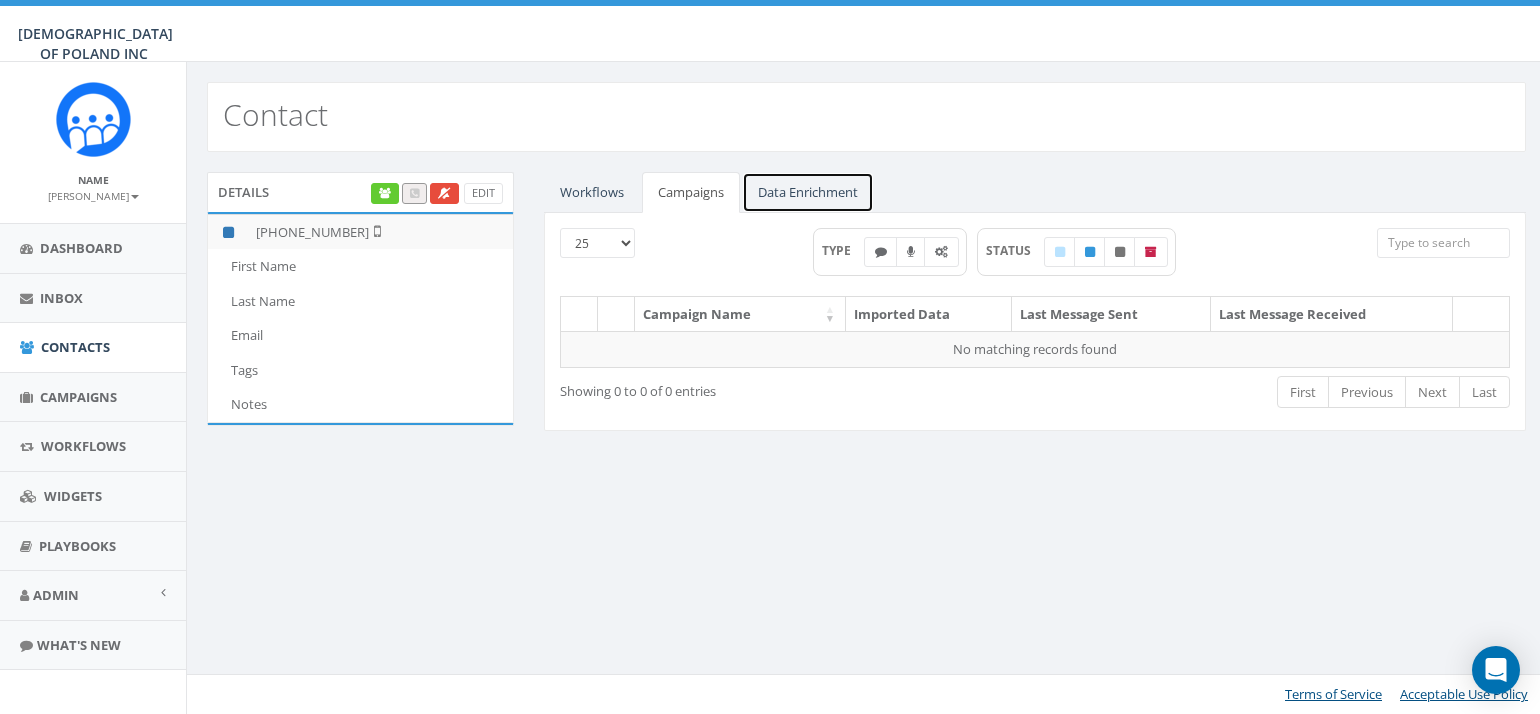 click on "Data Enrichment" at bounding box center [808, 192] 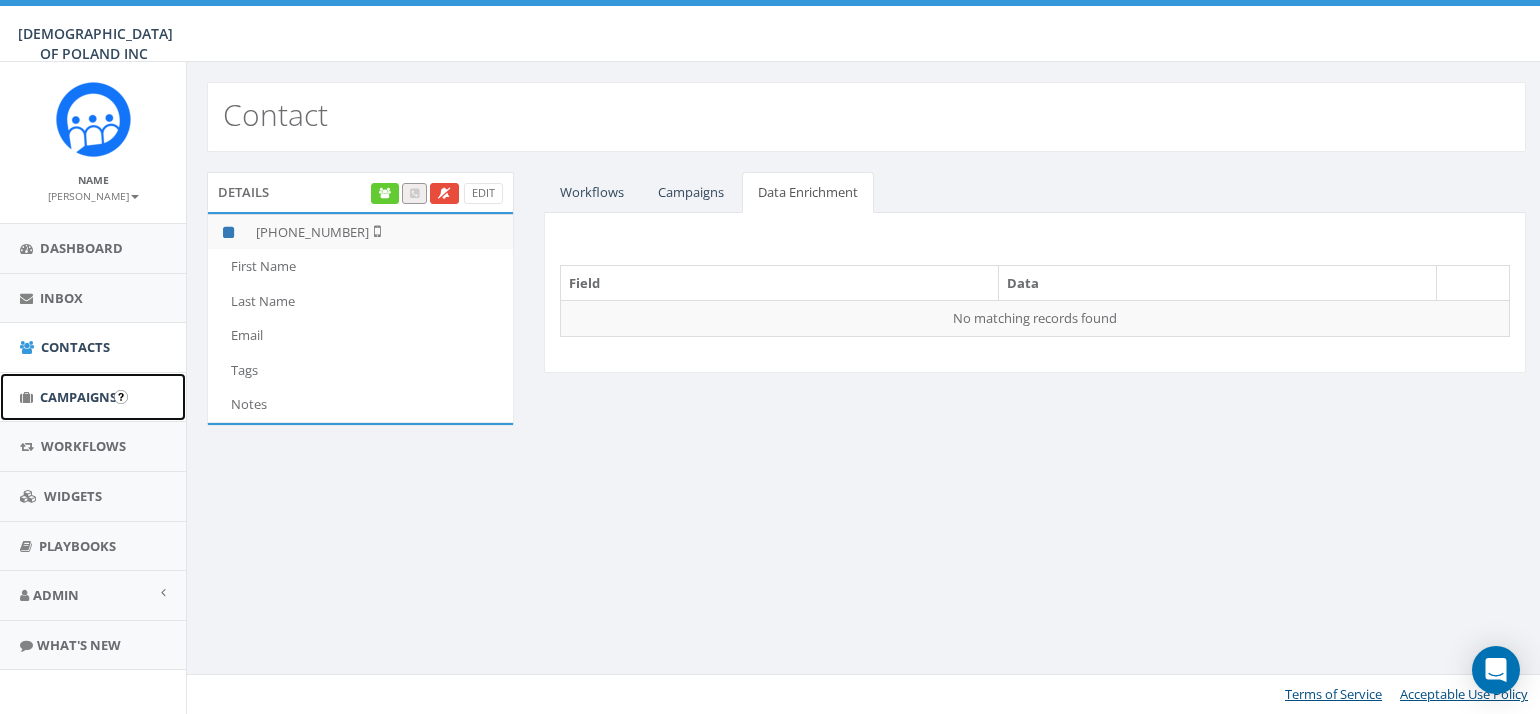 click on "Campaigns" at bounding box center [78, 397] 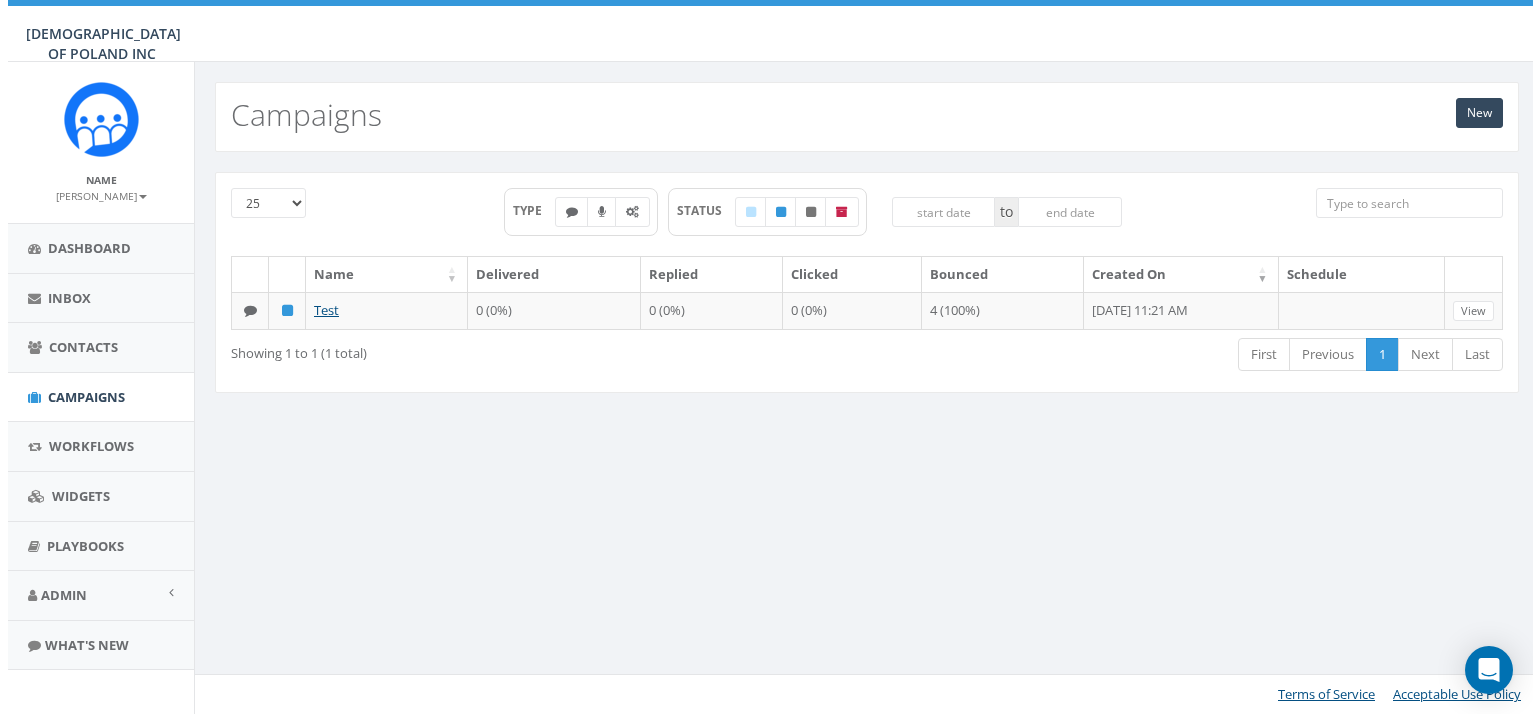 scroll, scrollTop: 0, scrollLeft: 0, axis: both 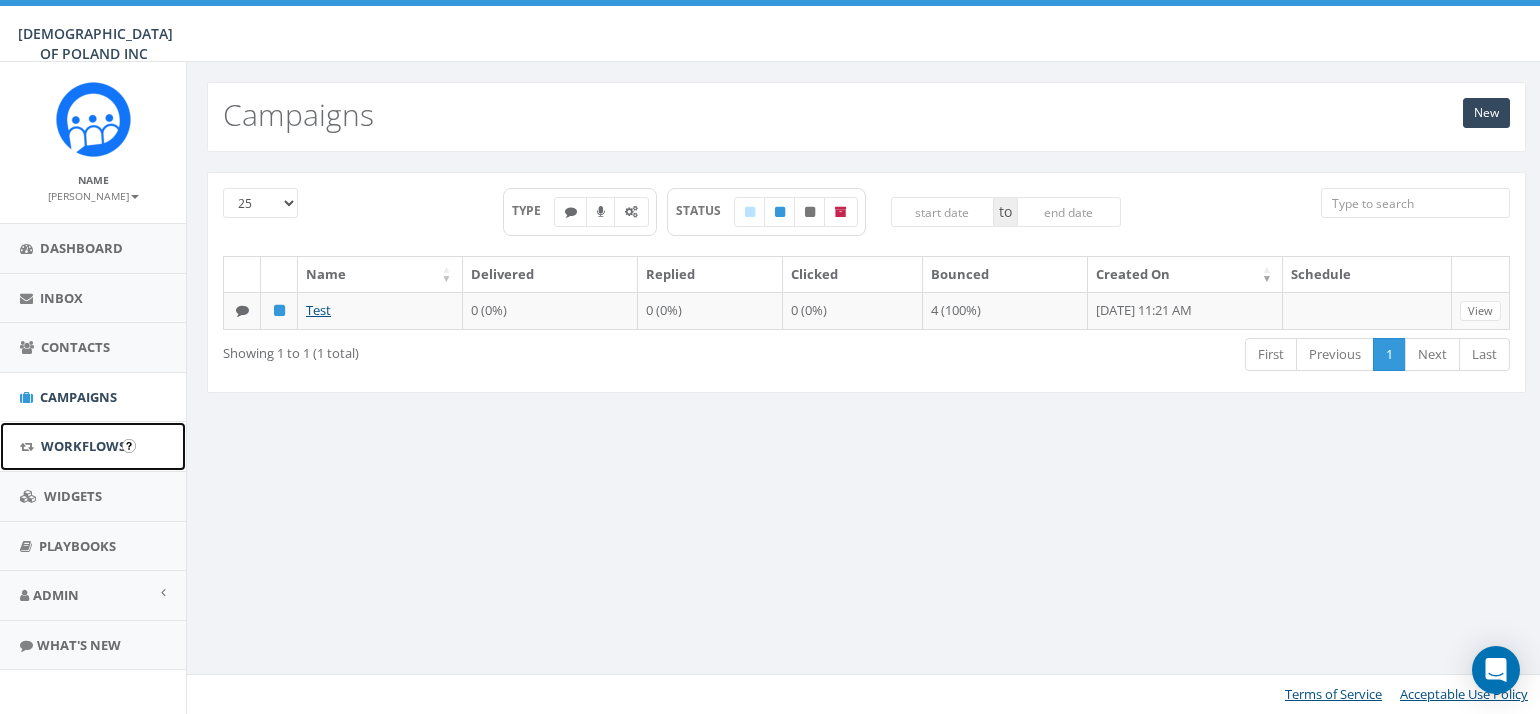 click on "Workflows" at bounding box center [93, 446] 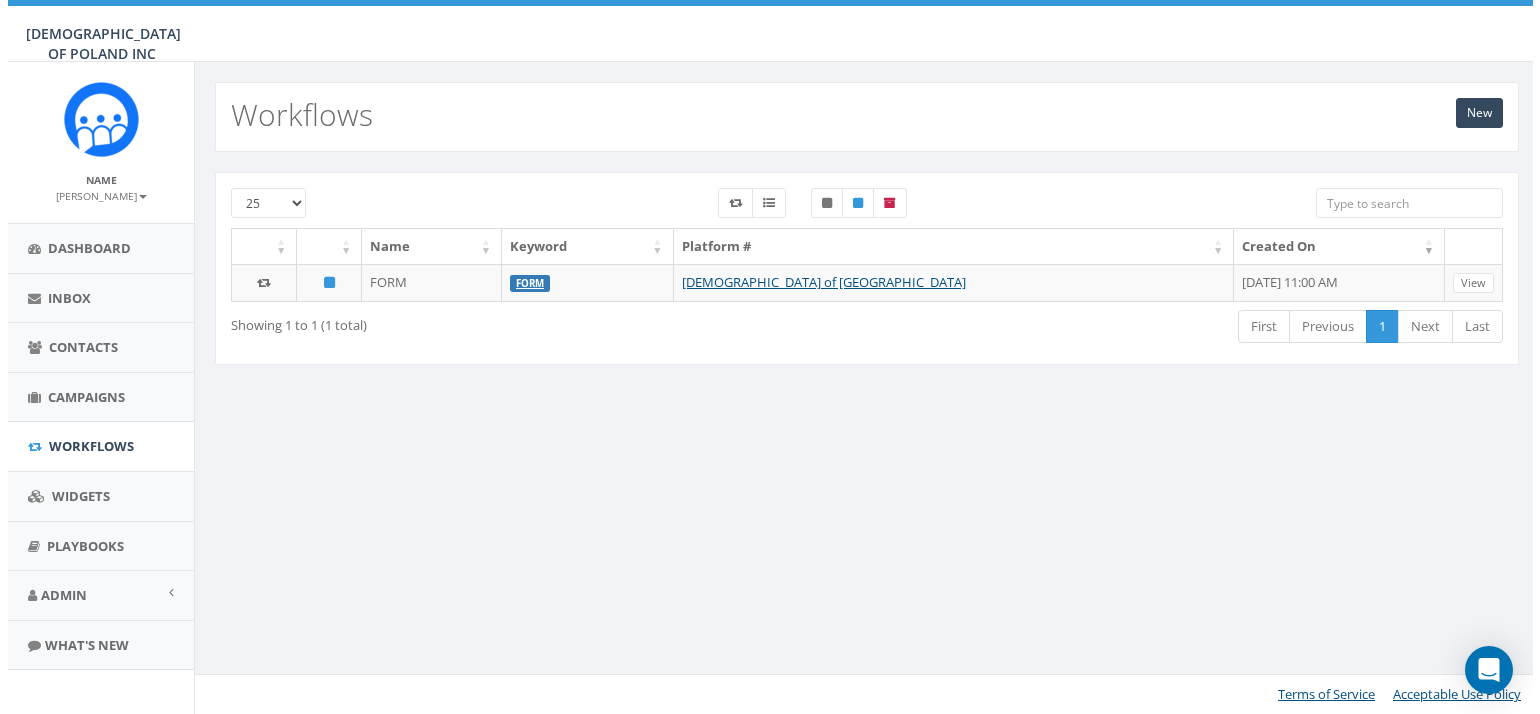 scroll, scrollTop: 0, scrollLeft: 0, axis: both 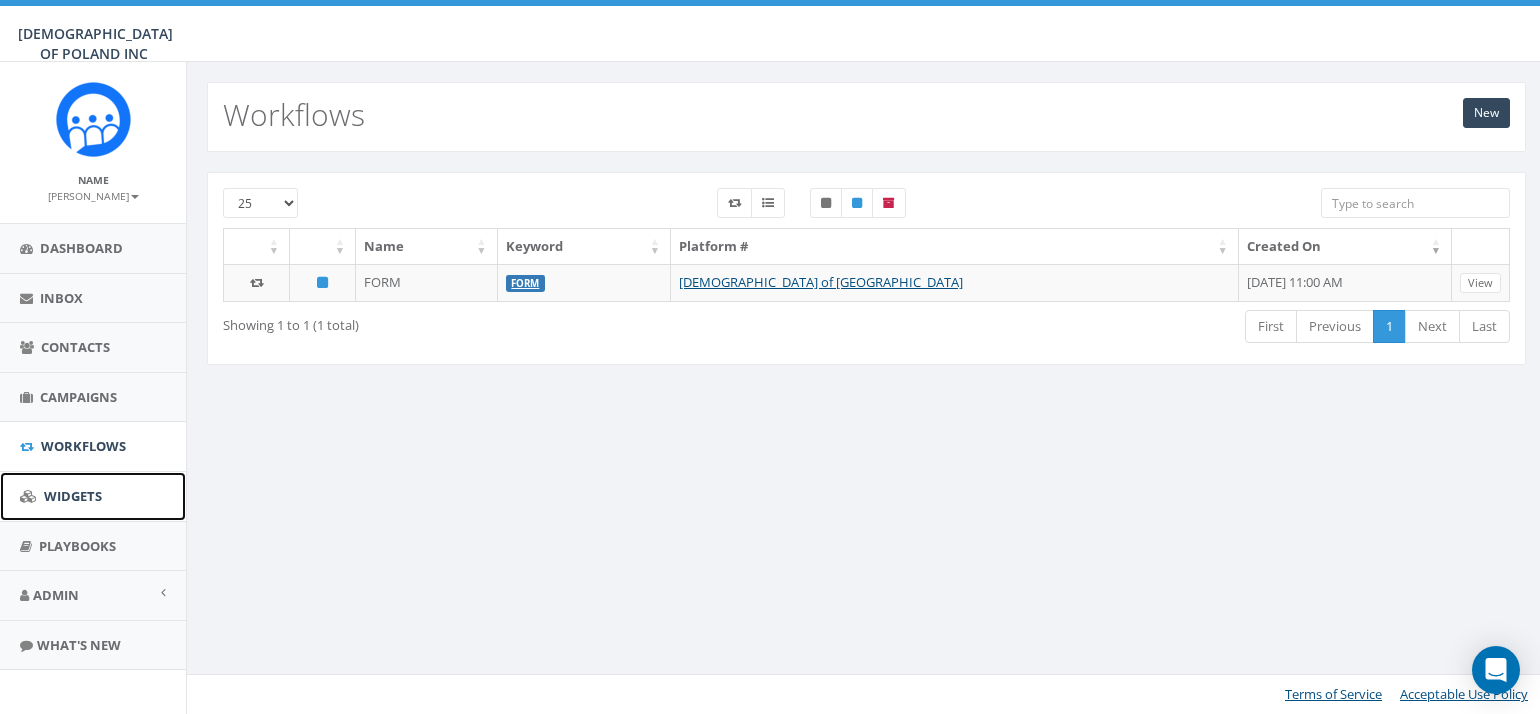 click on "Widgets" at bounding box center (73, 496) 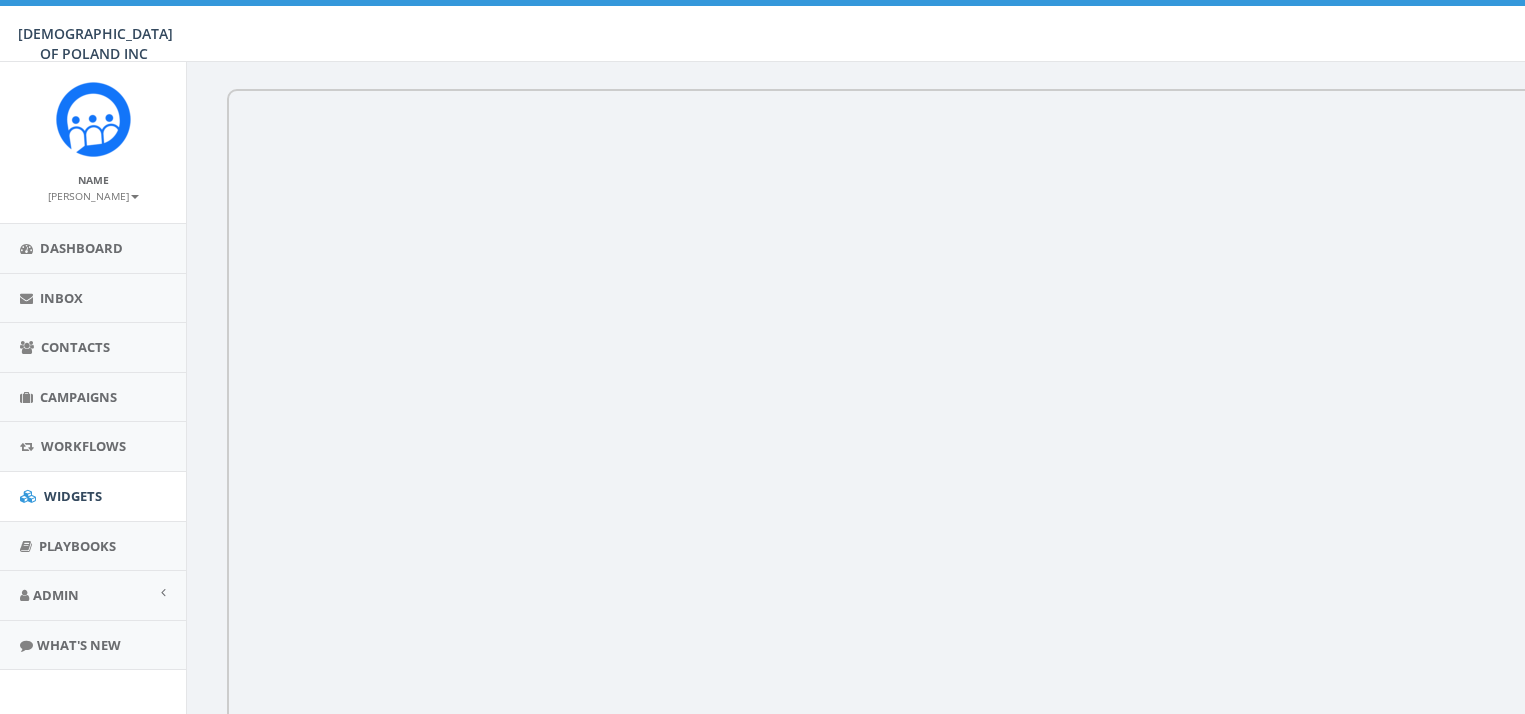 scroll, scrollTop: 0, scrollLeft: 0, axis: both 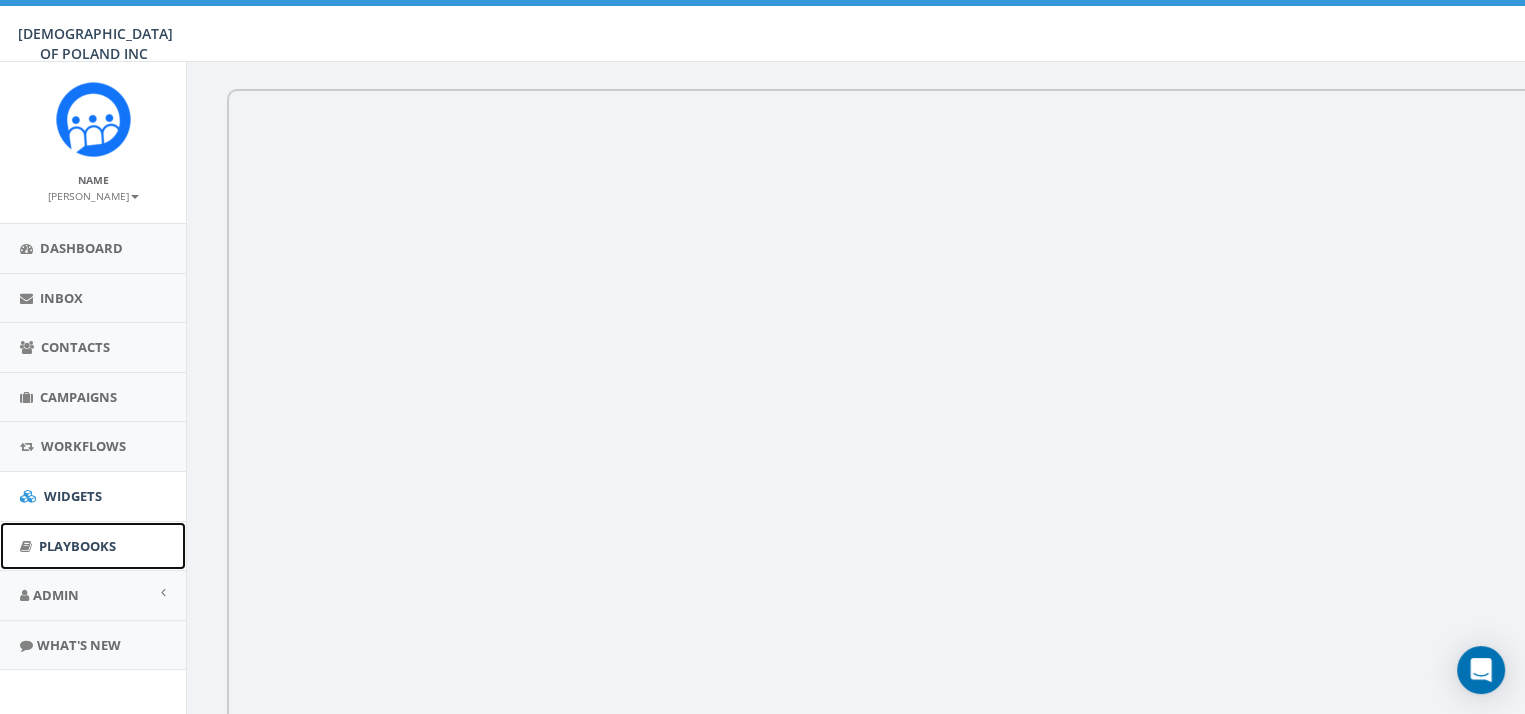 click on "Playbooks" at bounding box center (77, 546) 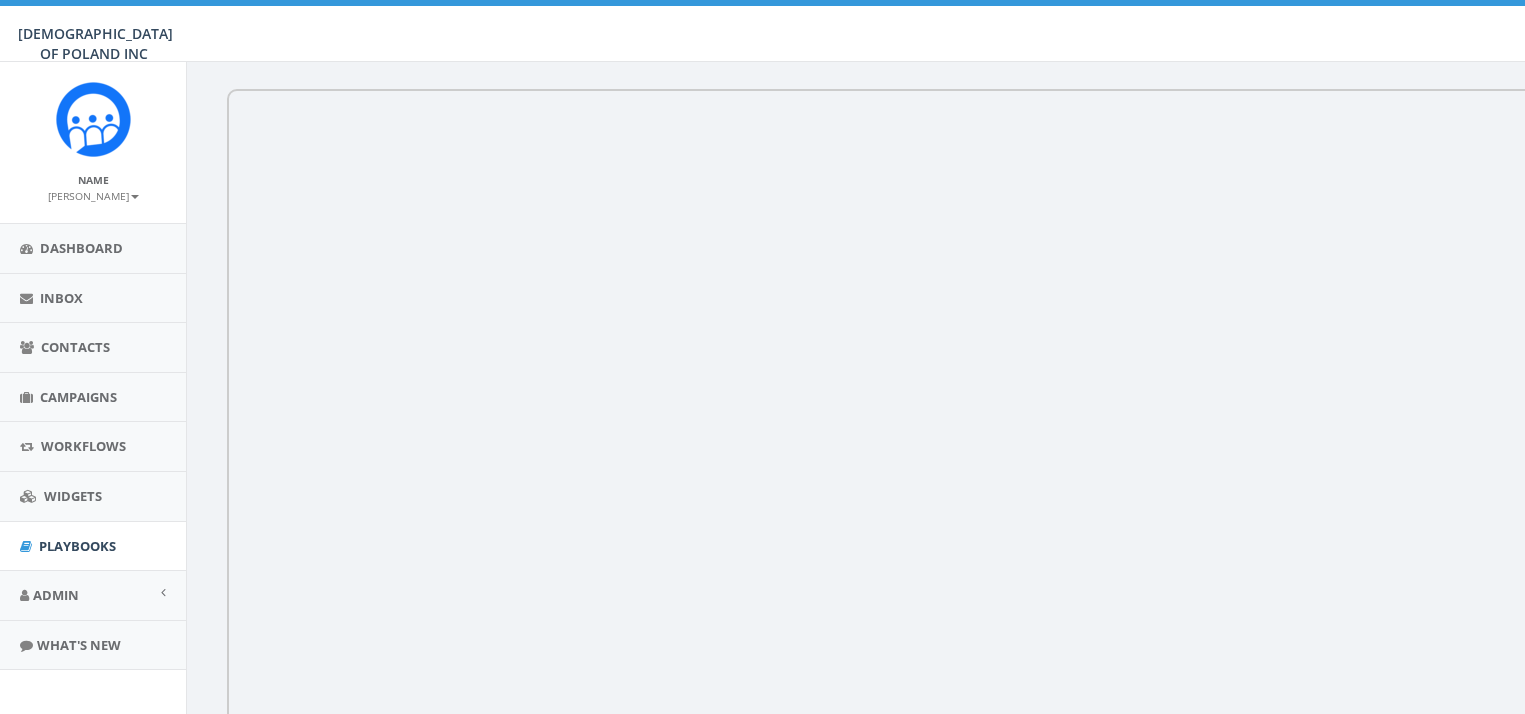scroll, scrollTop: 0, scrollLeft: 0, axis: both 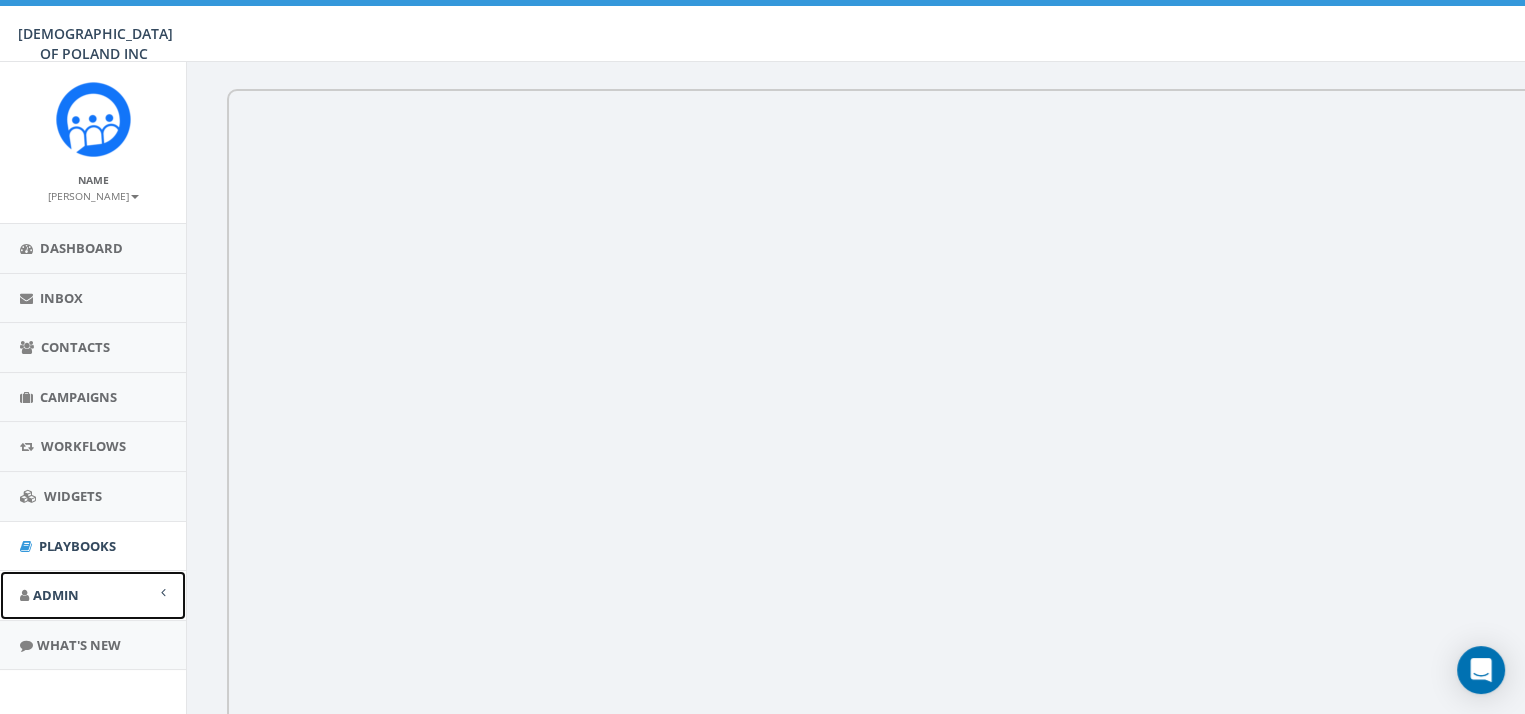 click on "Admin" at bounding box center [93, 595] 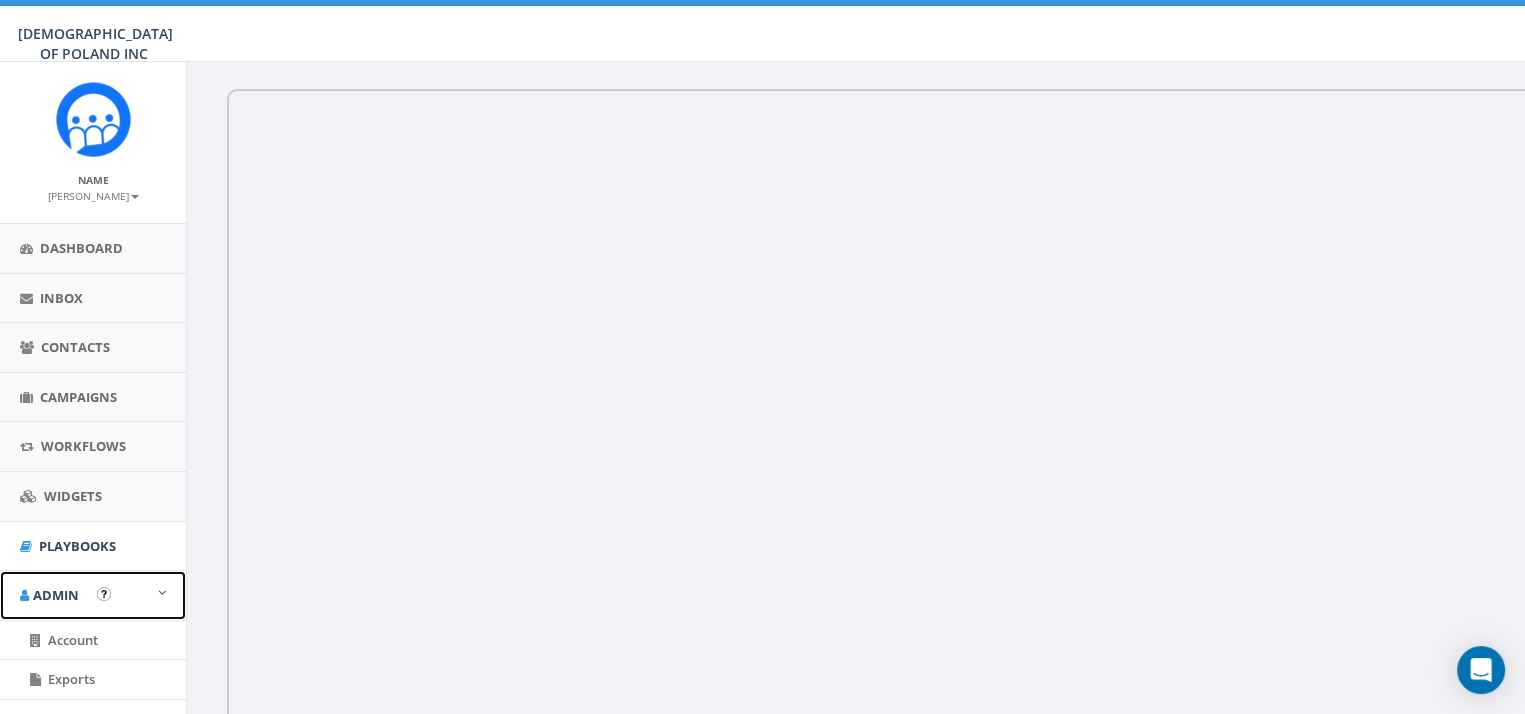 click on "Admin" at bounding box center [56, 595] 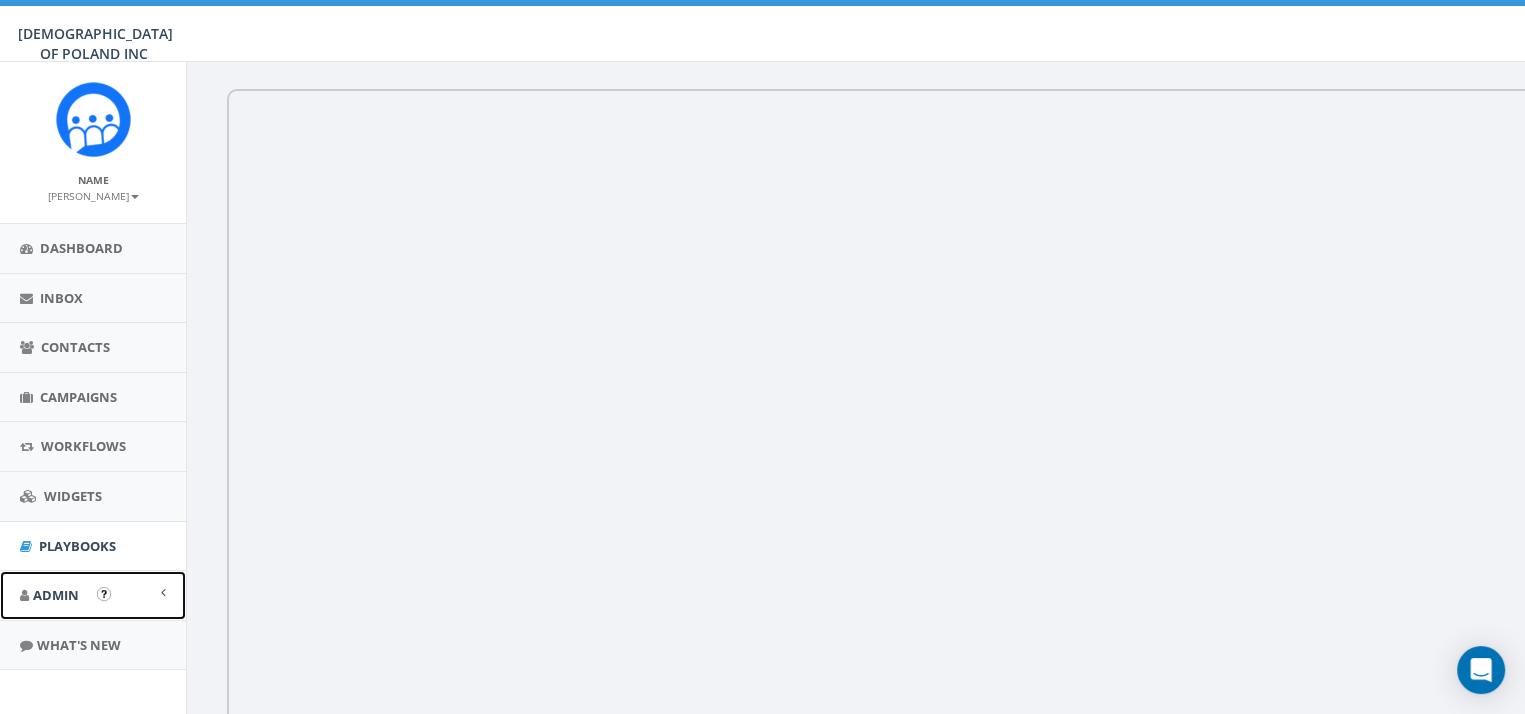 click on "Admin" at bounding box center (93, 595) 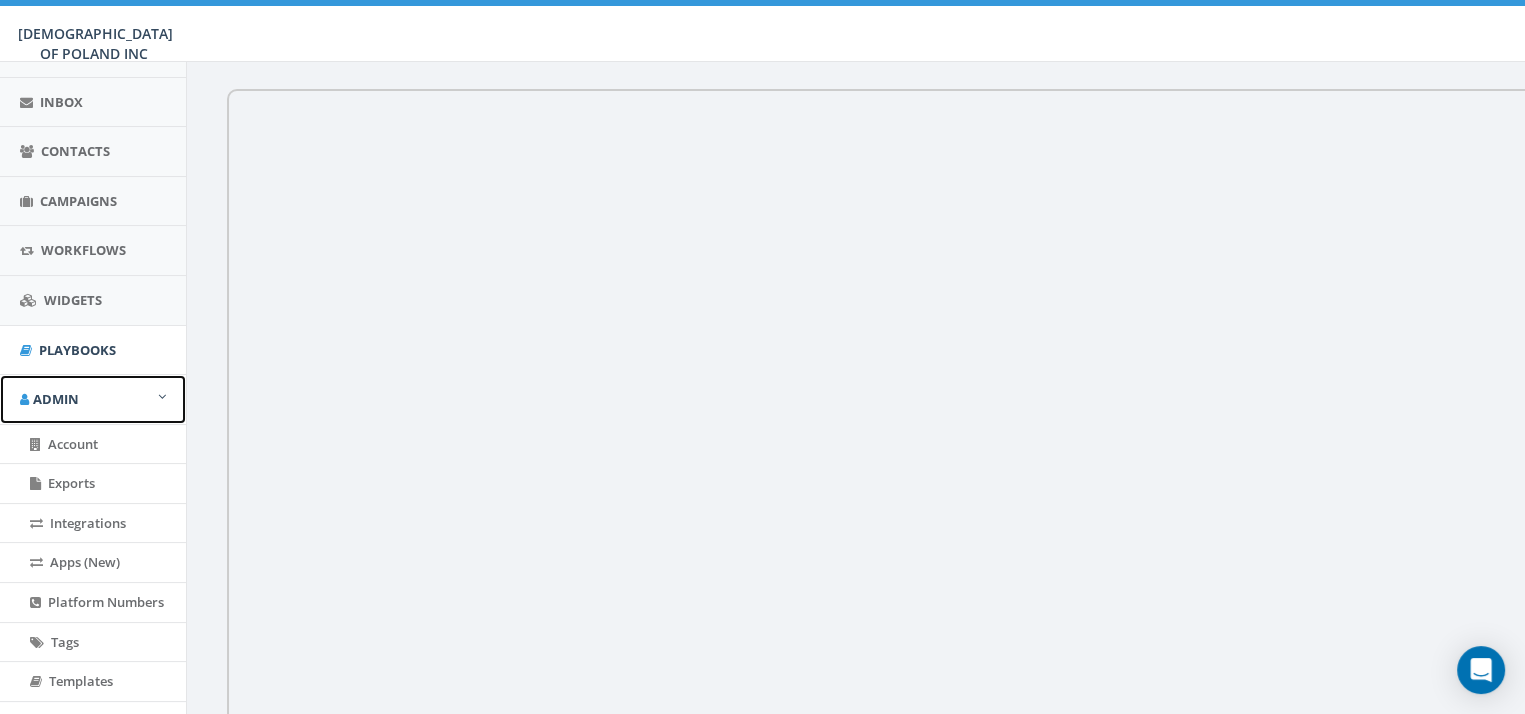 scroll, scrollTop: 200, scrollLeft: 0, axis: vertical 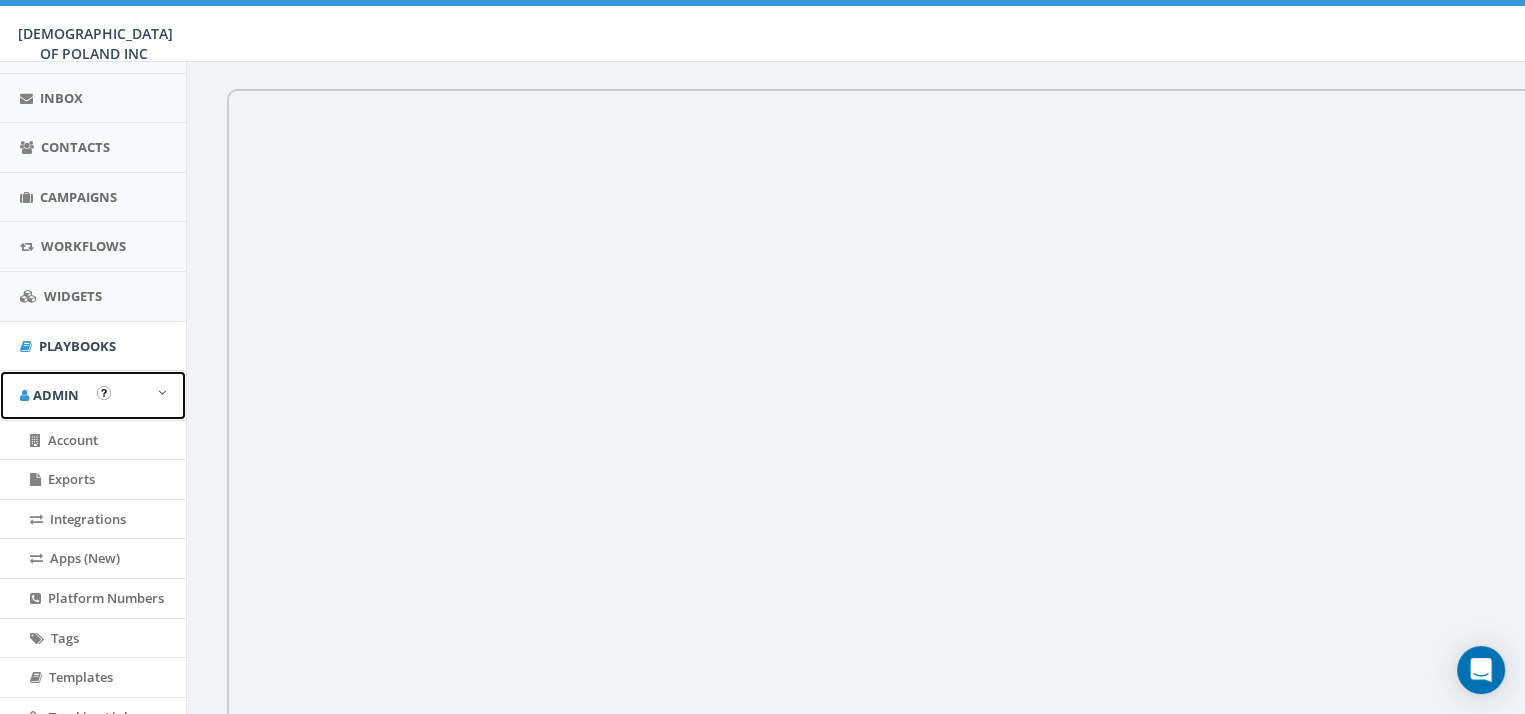 click at bounding box center (162, 392) 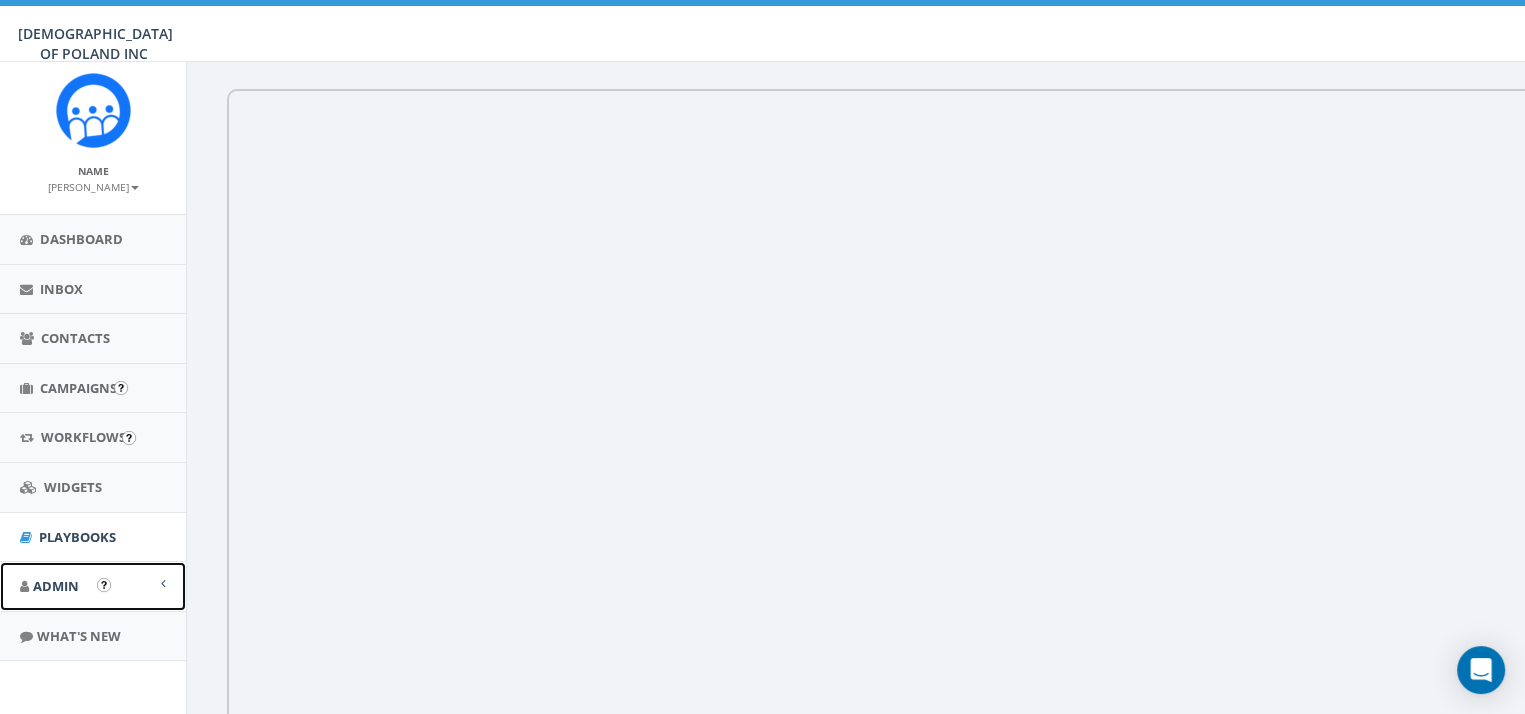 scroll, scrollTop: 8, scrollLeft: 0, axis: vertical 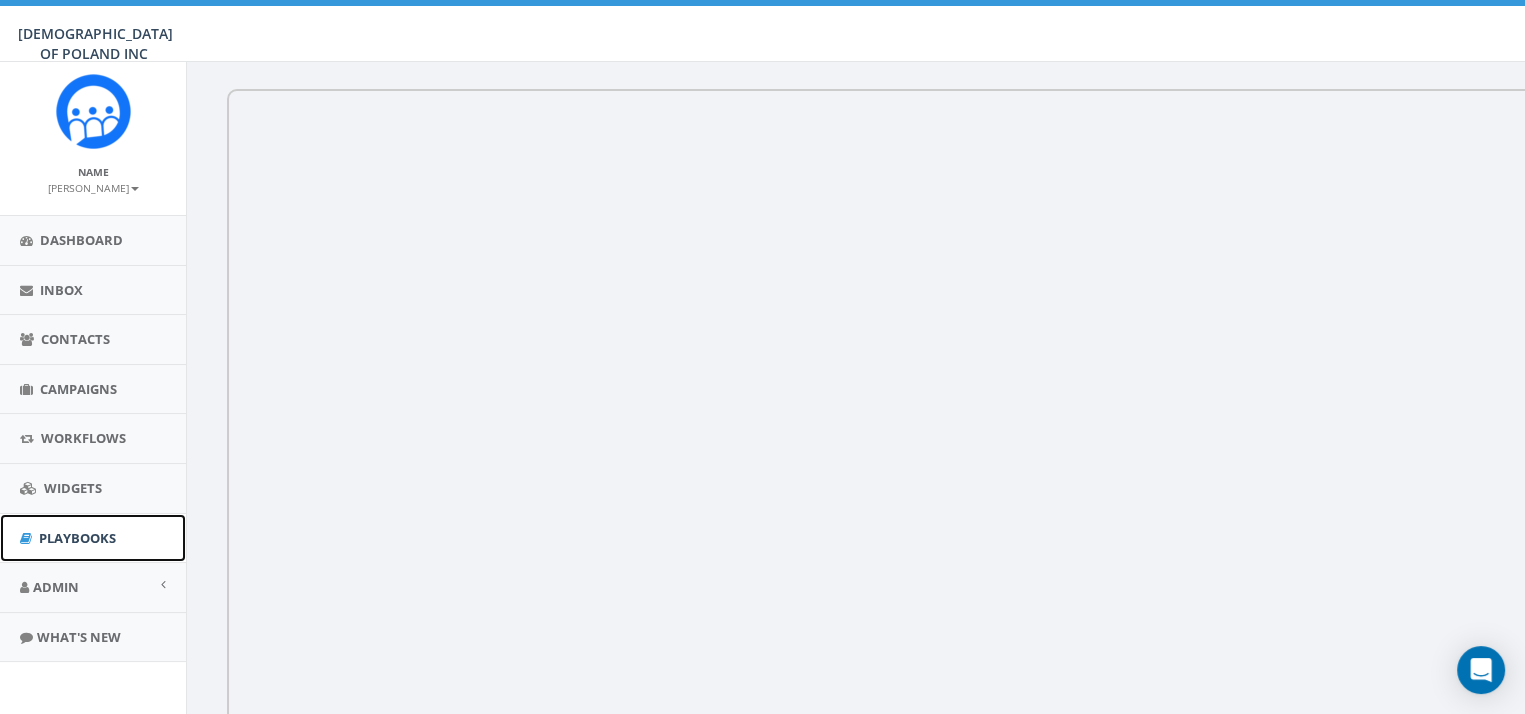 click on "Playbooks" at bounding box center [93, 538] 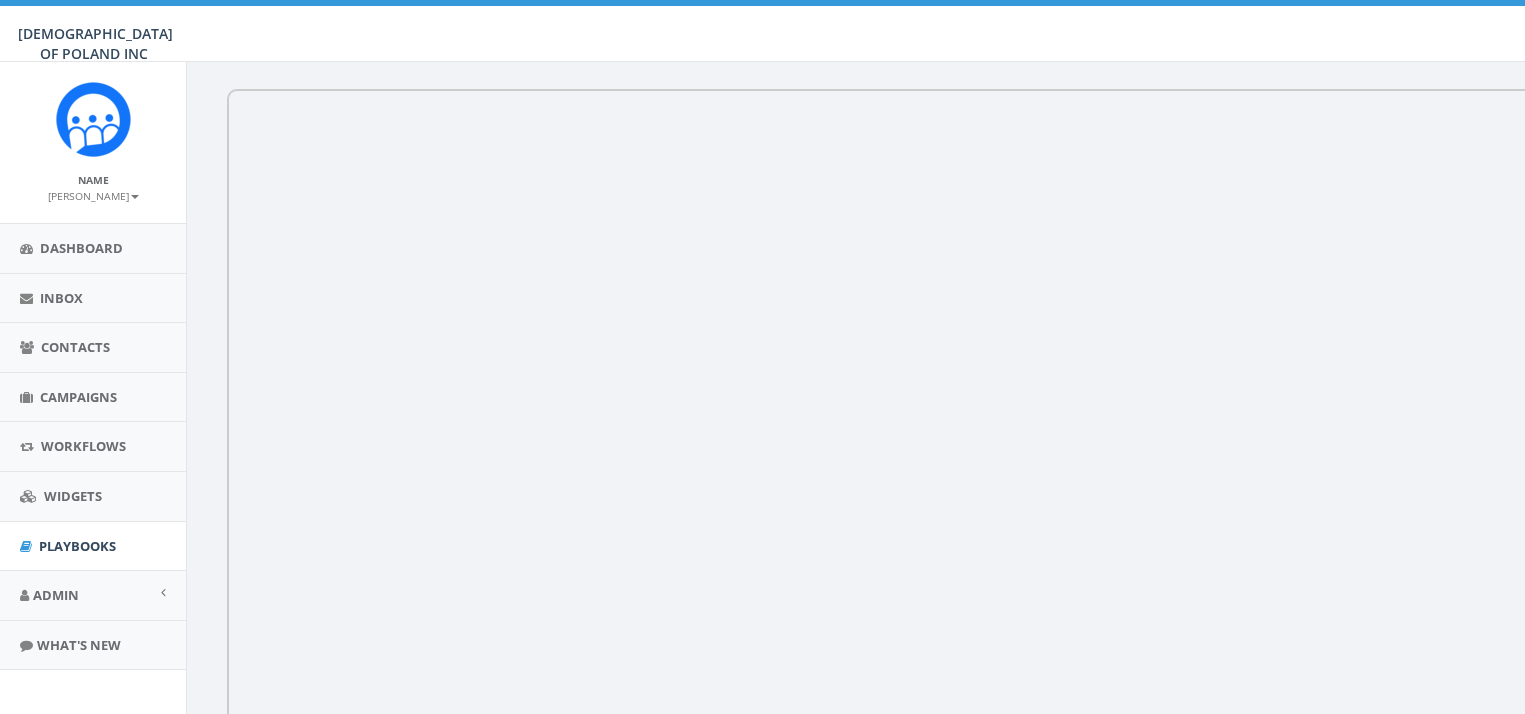 scroll, scrollTop: 0, scrollLeft: 0, axis: both 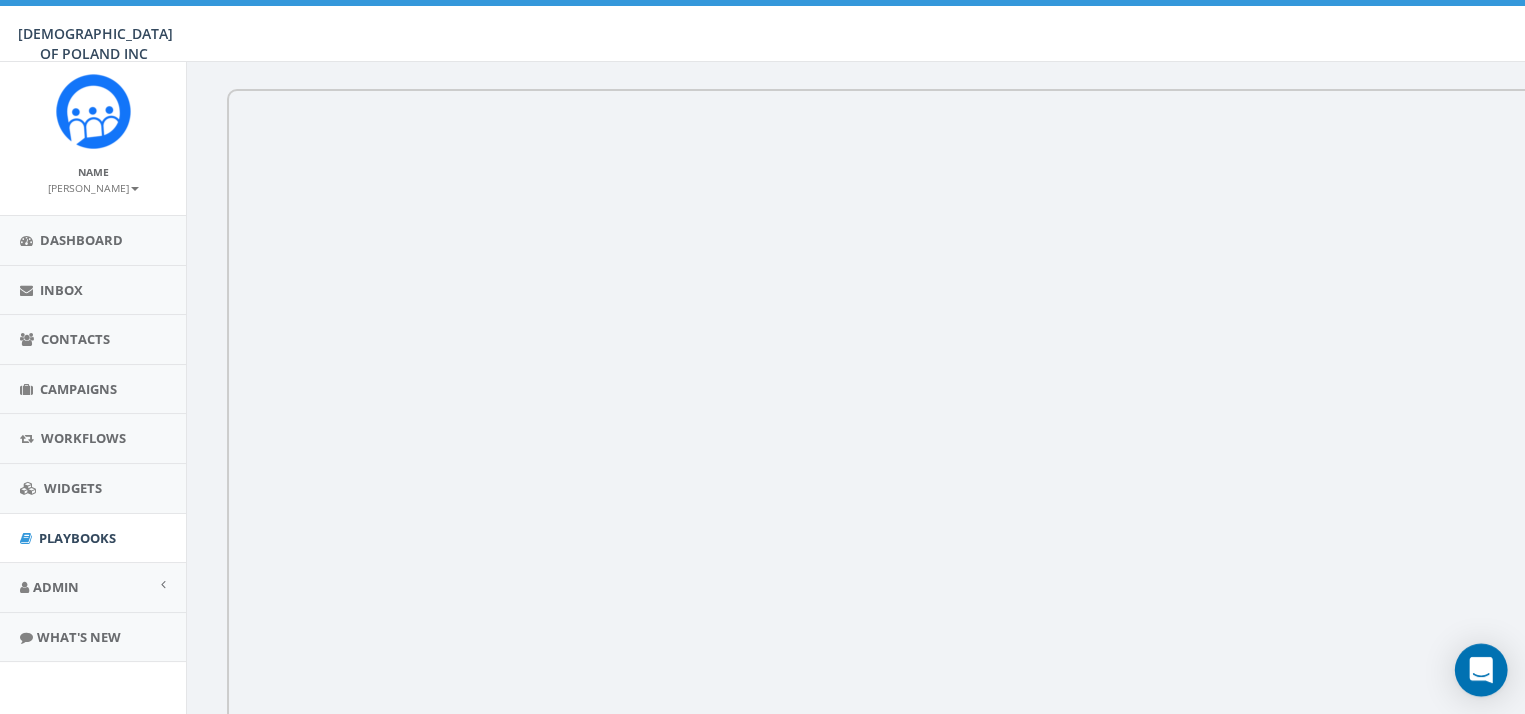 click at bounding box center [1481, 670] 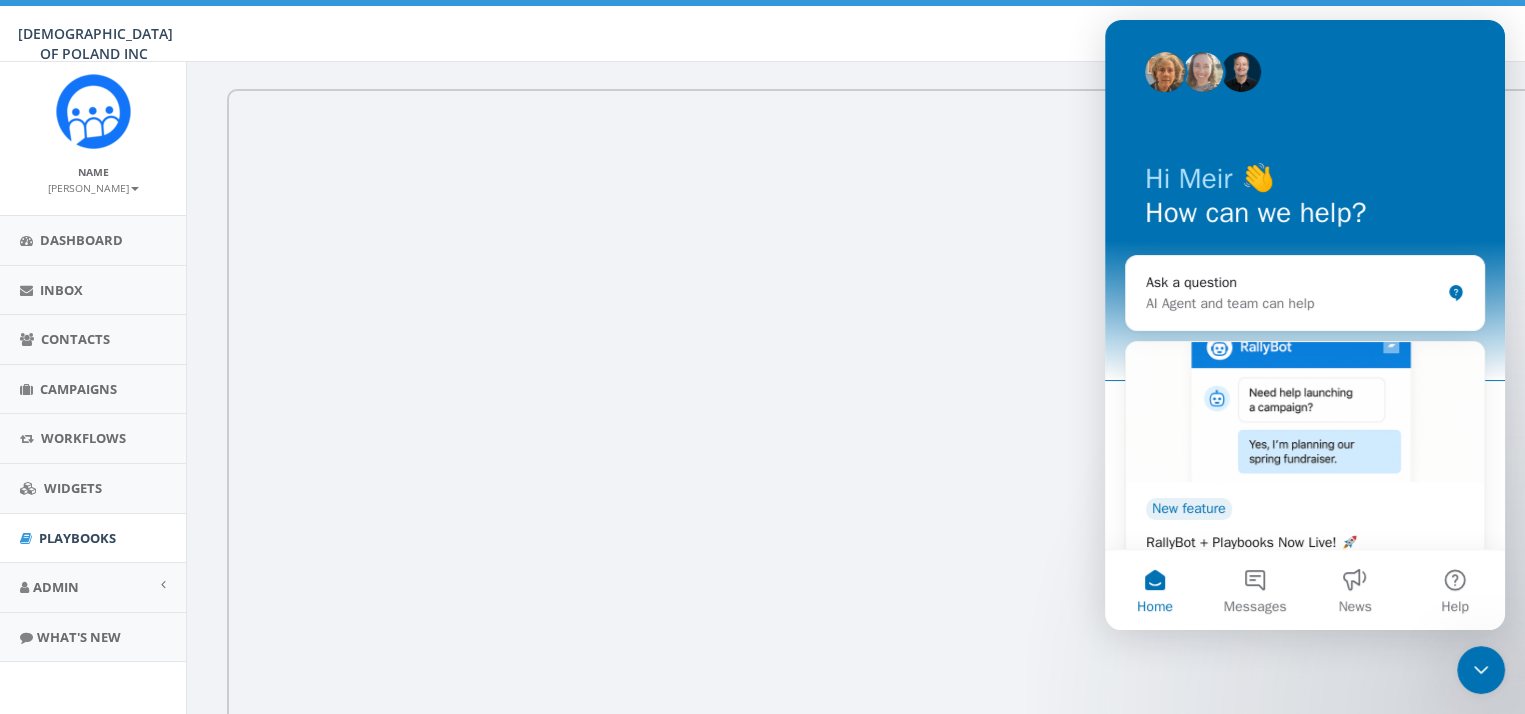 scroll, scrollTop: 0, scrollLeft: 0, axis: both 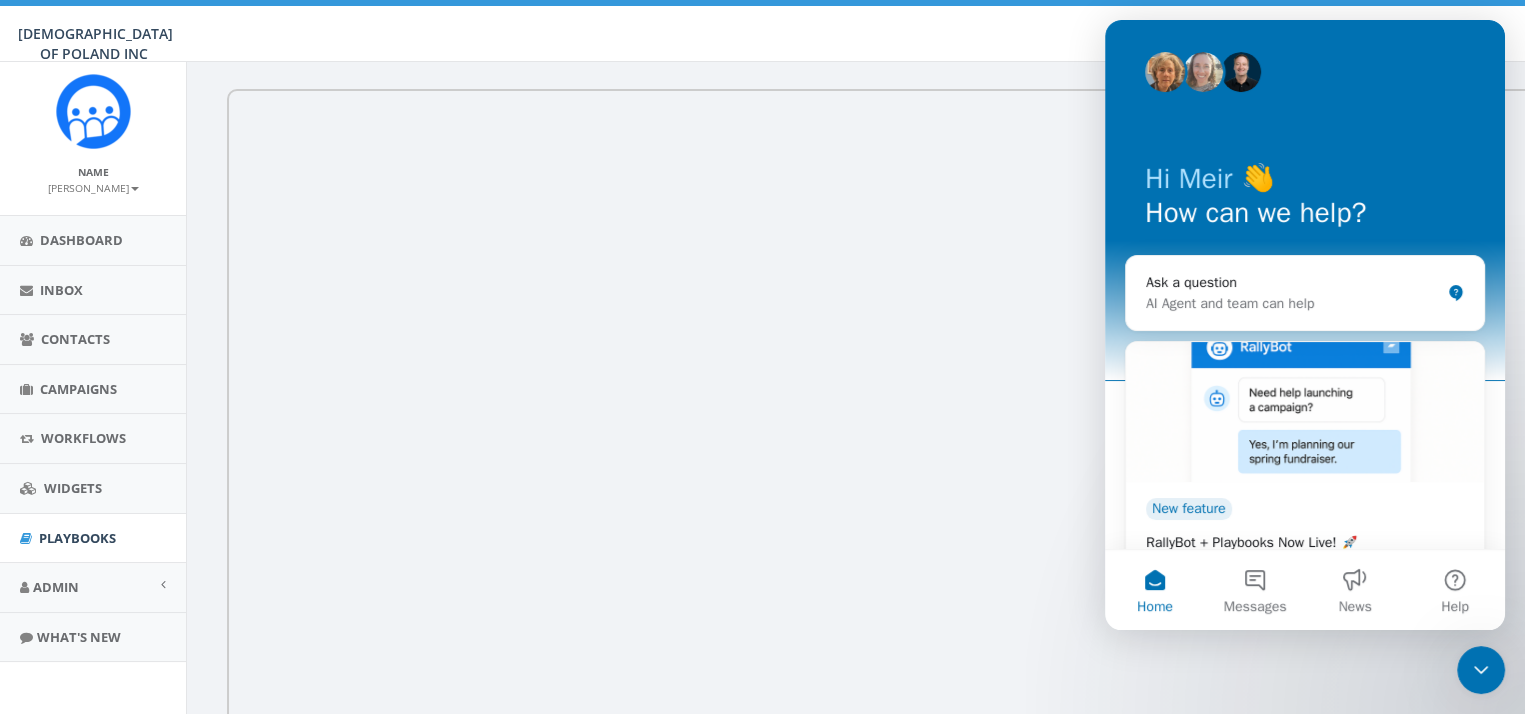 drag, startPoint x: 2935, startPoint y: 1297, endPoint x: 1357, endPoint y: 566, distance: 1739.0931 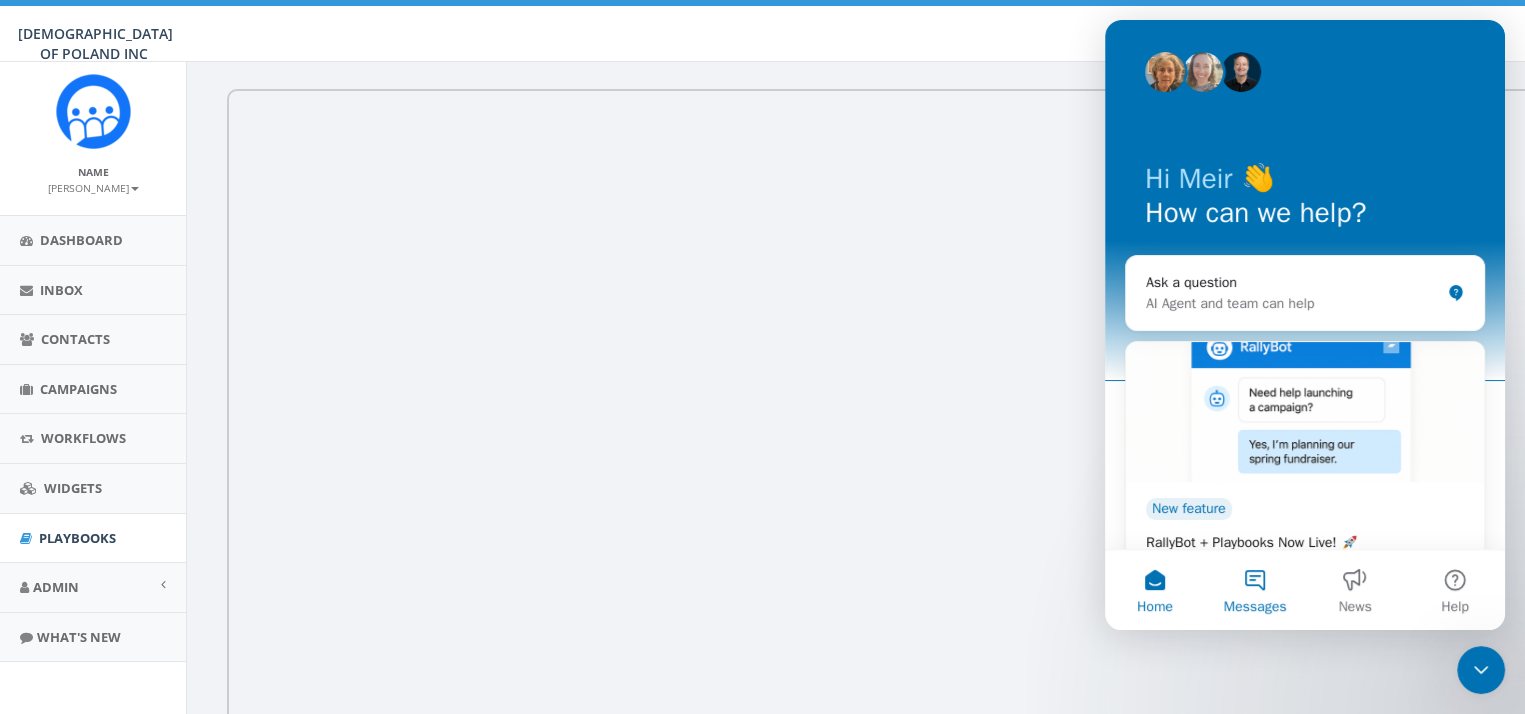 click on "Messages" at bounding box center [1255, 590] 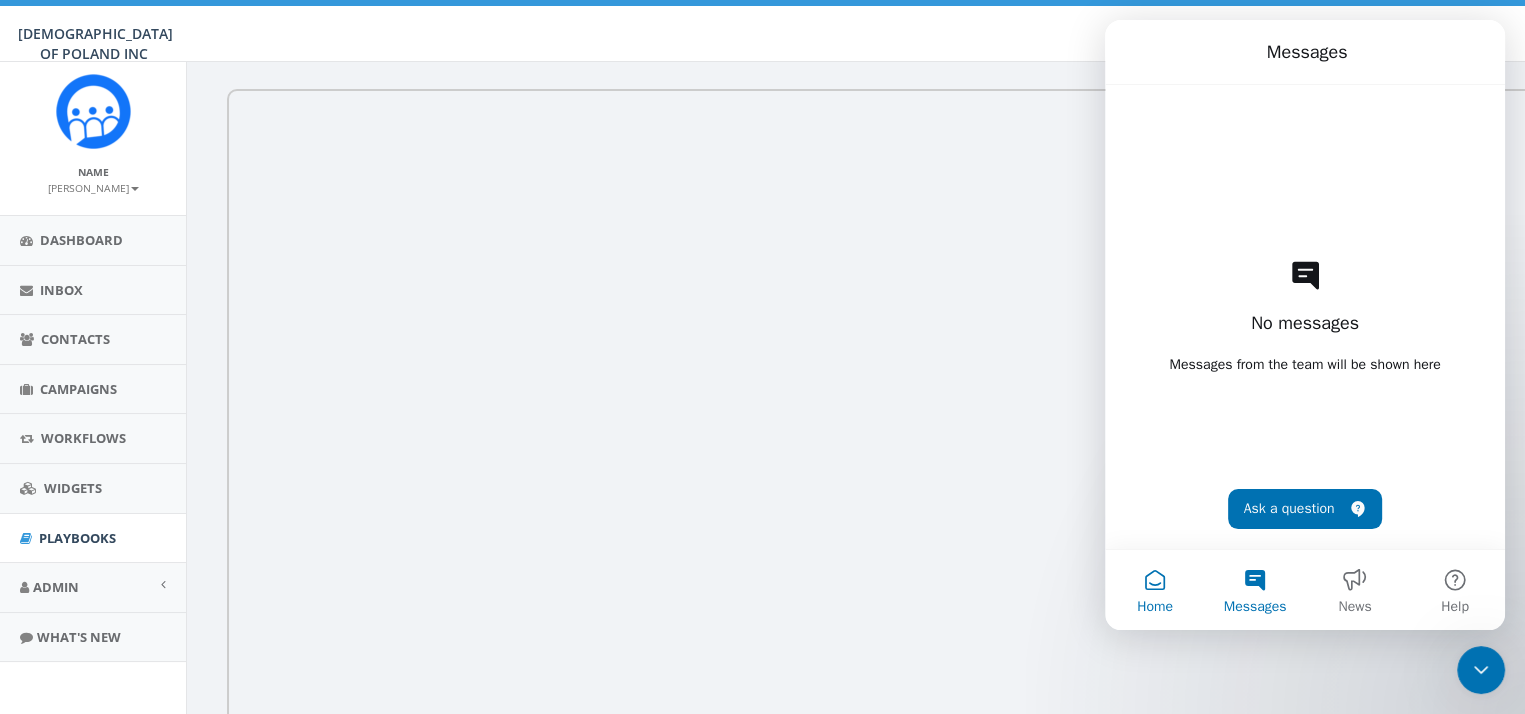 click on "Home" at bounding box center [1155, 590] 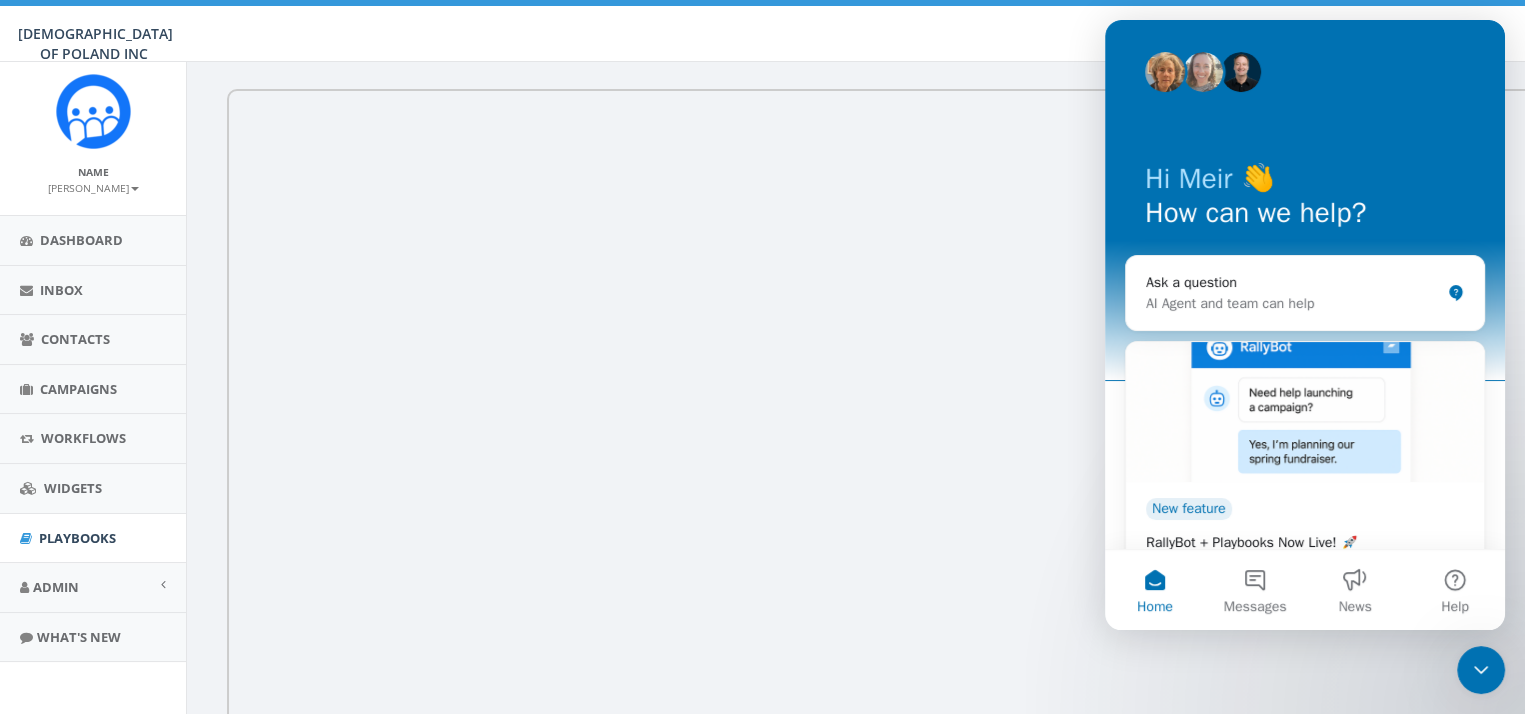 click at bounding box center [1481, 670] 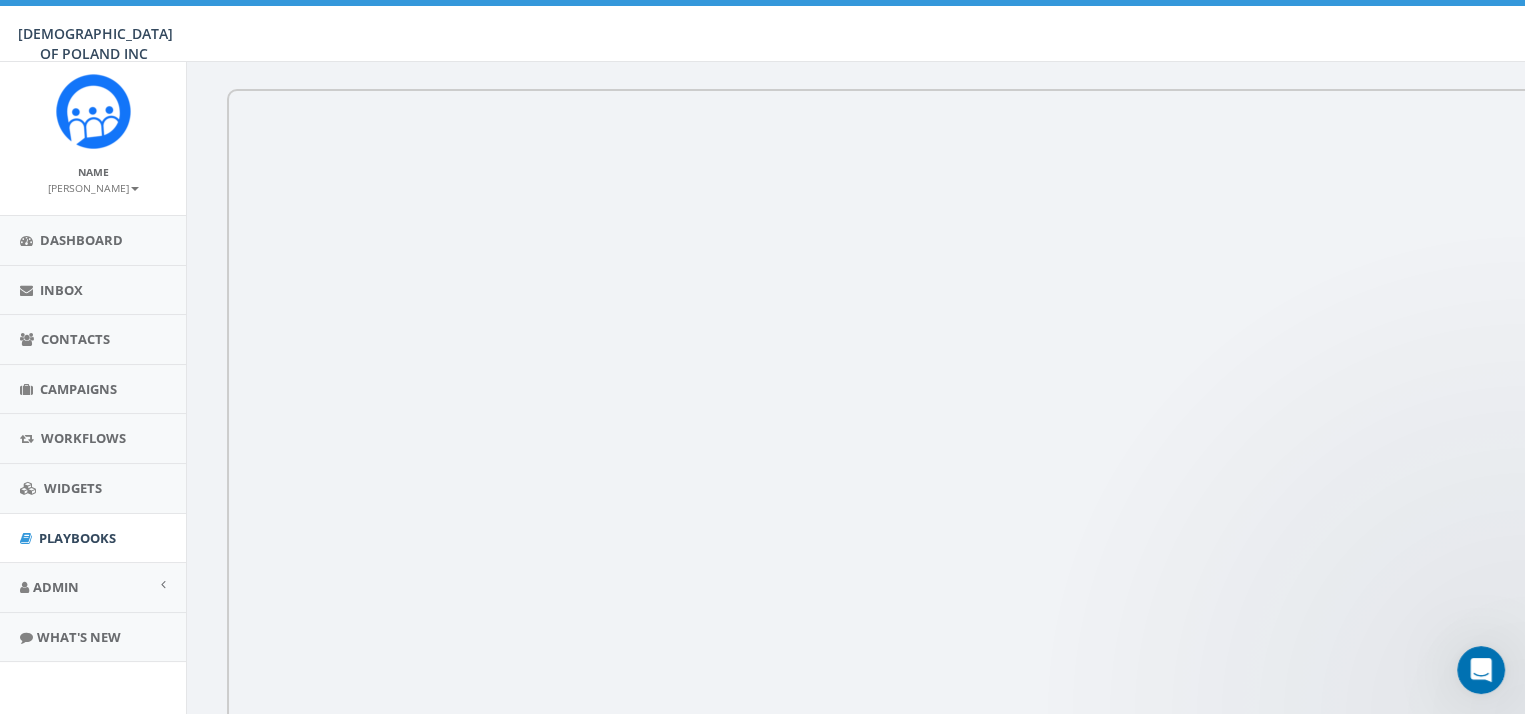scroll, scrollTop: 0, scrollLeft: 0, axis: both 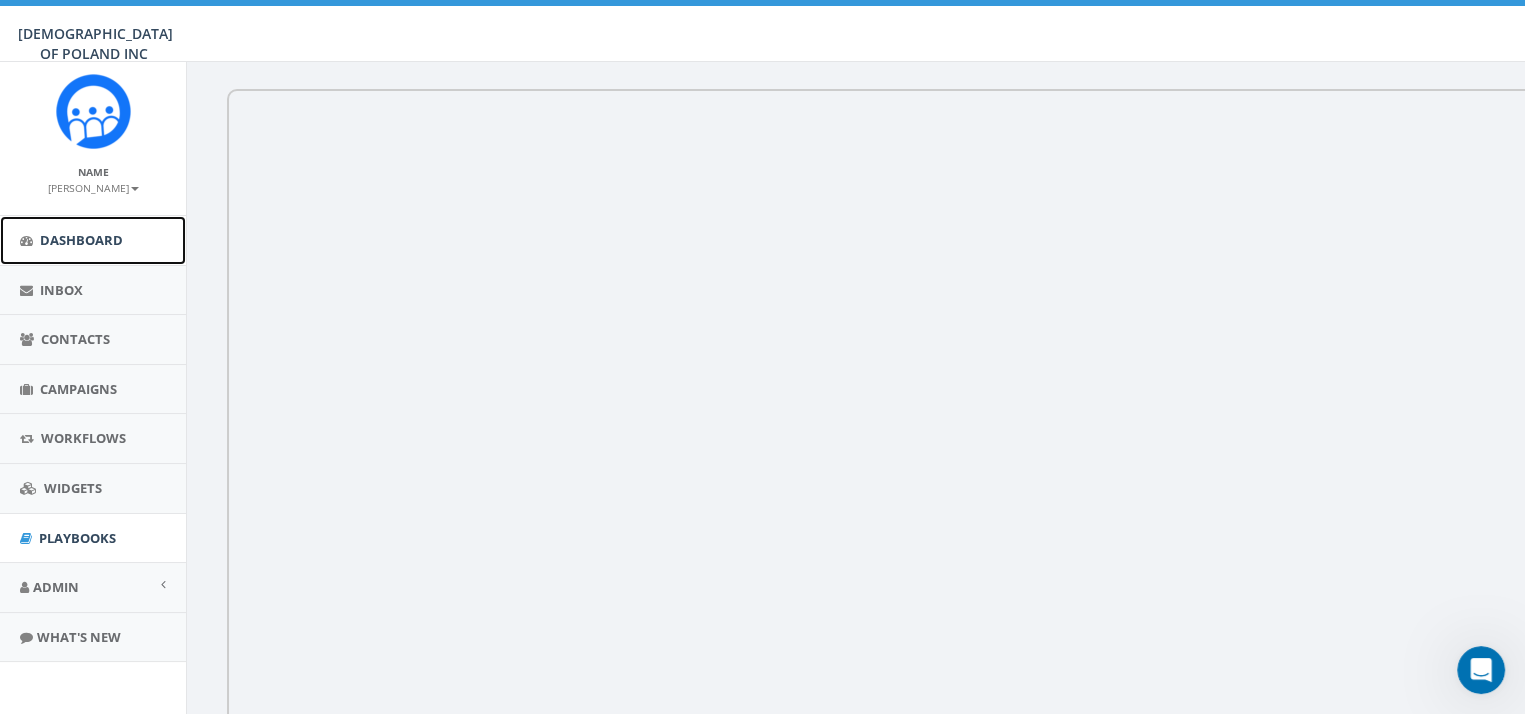 click on "Dashboard" at bounding box center [81, 240] 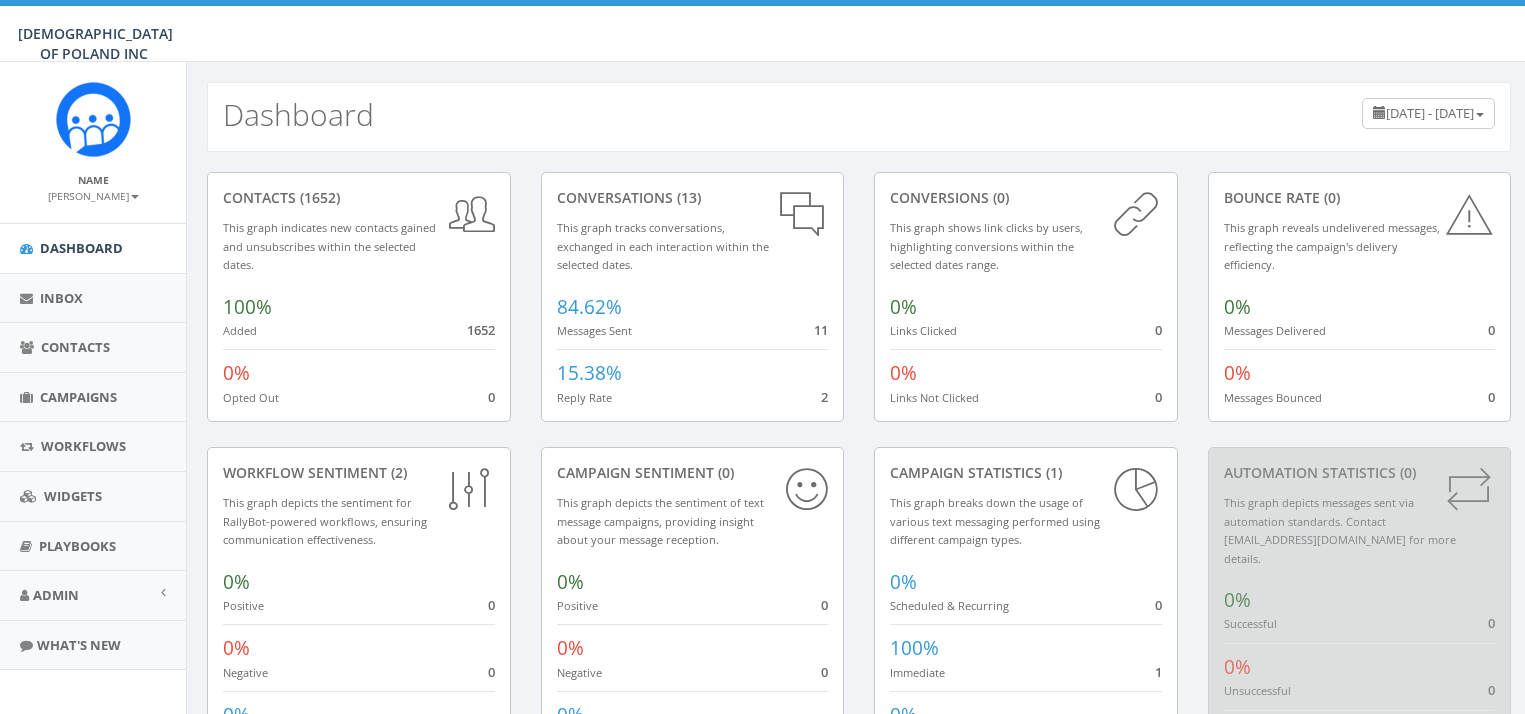 scroll, scrollTop: 0, scrollLeft: 0, axis: both 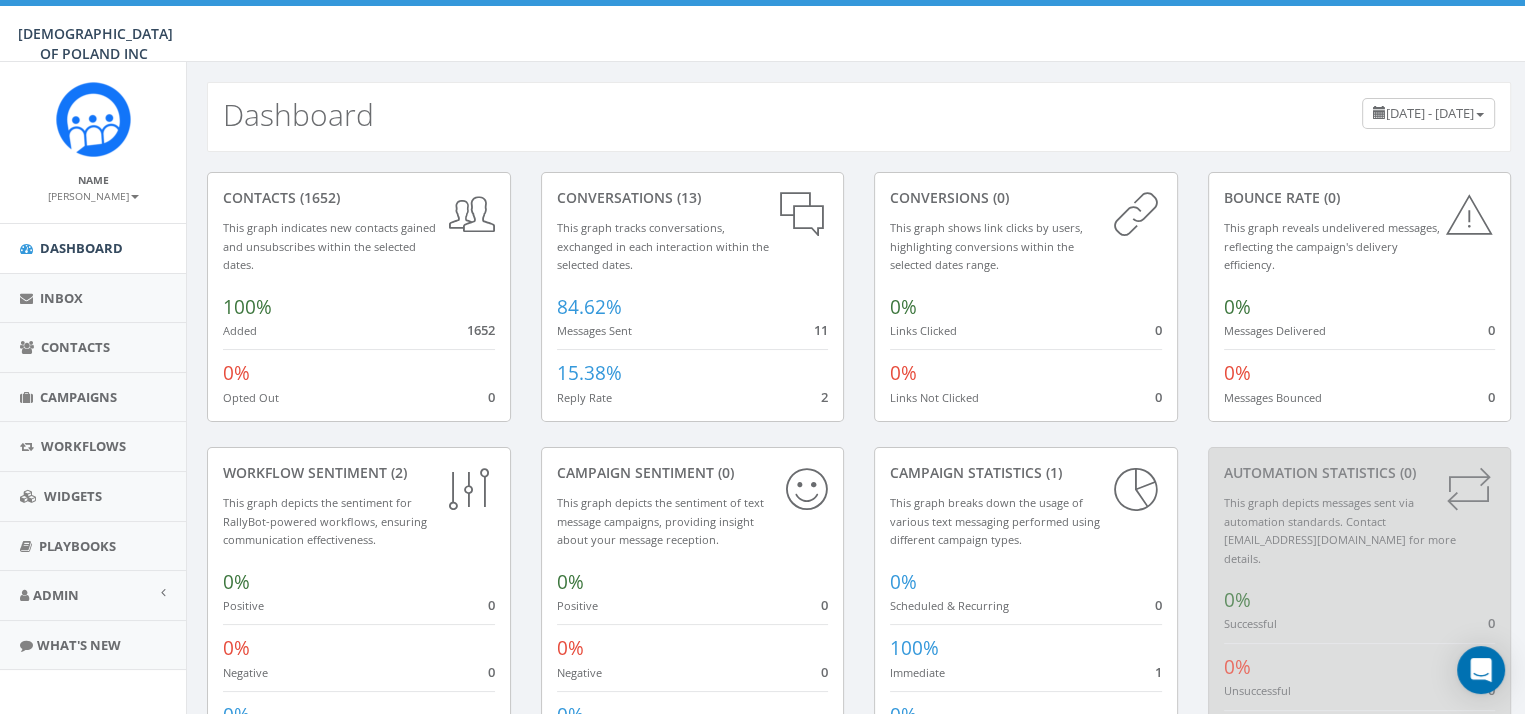 click on "Dashboard [DATE] - [DATE]" at bounding box center (859, 107) 